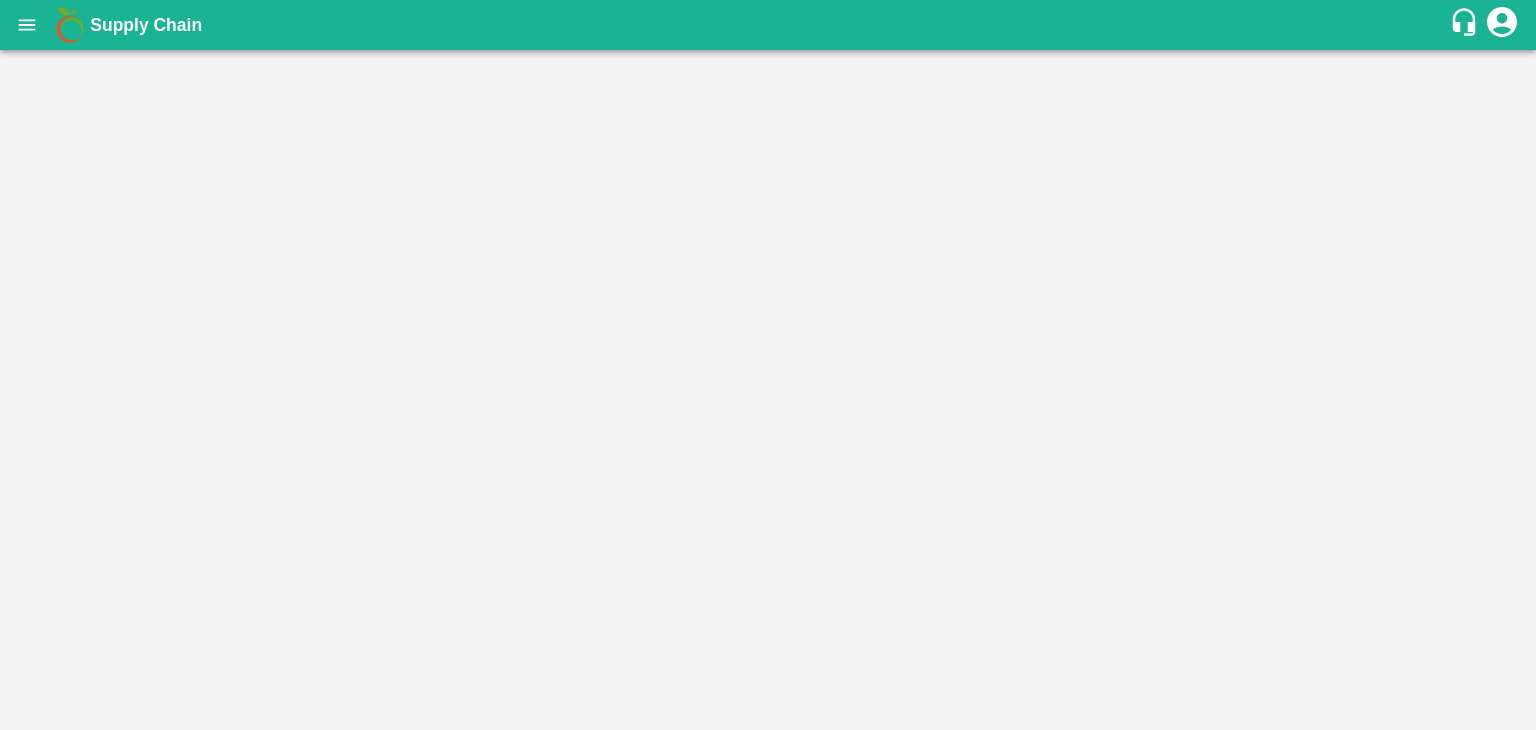 scroll, scrollTop: 0, scrollLeft: 0, axis: both 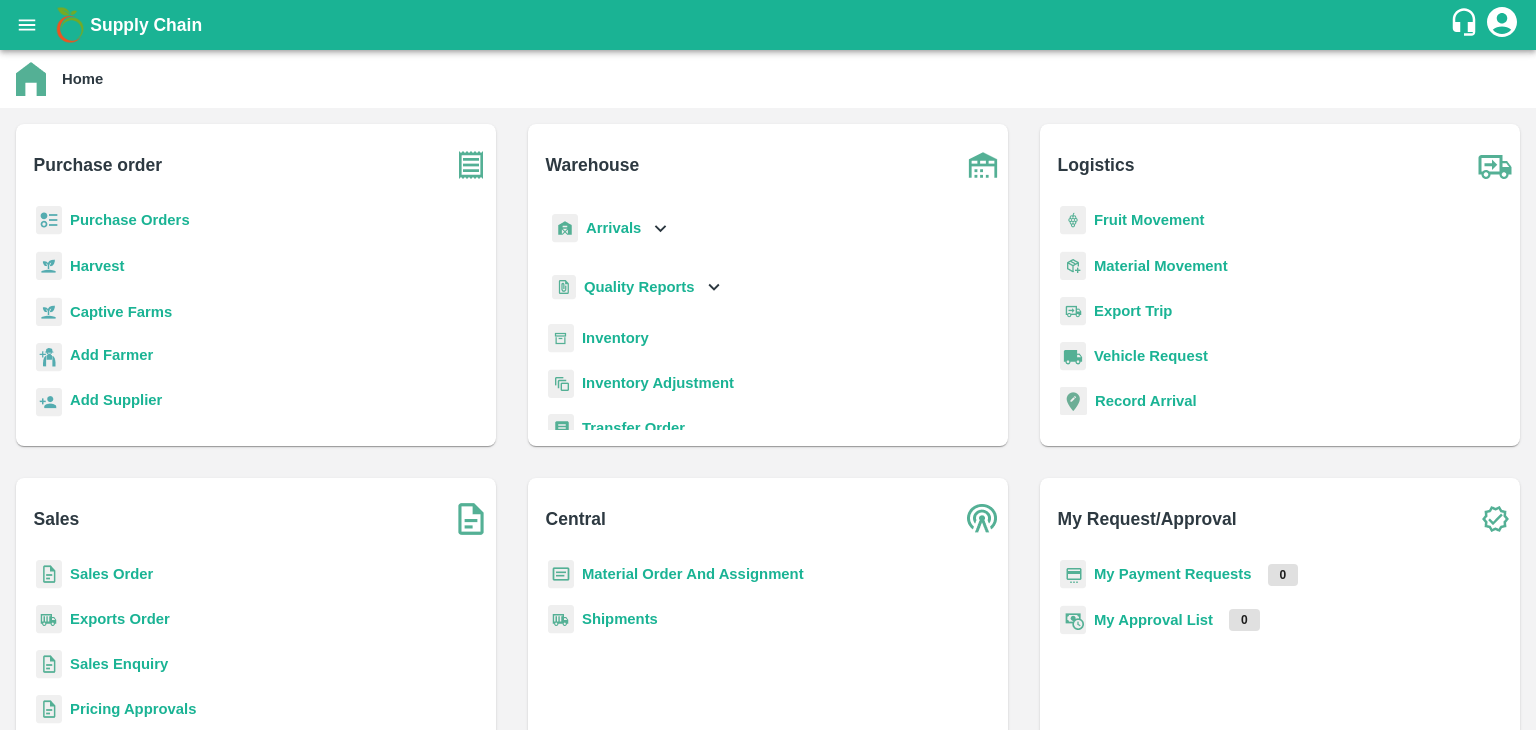 click on "Purchase Orders" at bounding box center [130, 220] 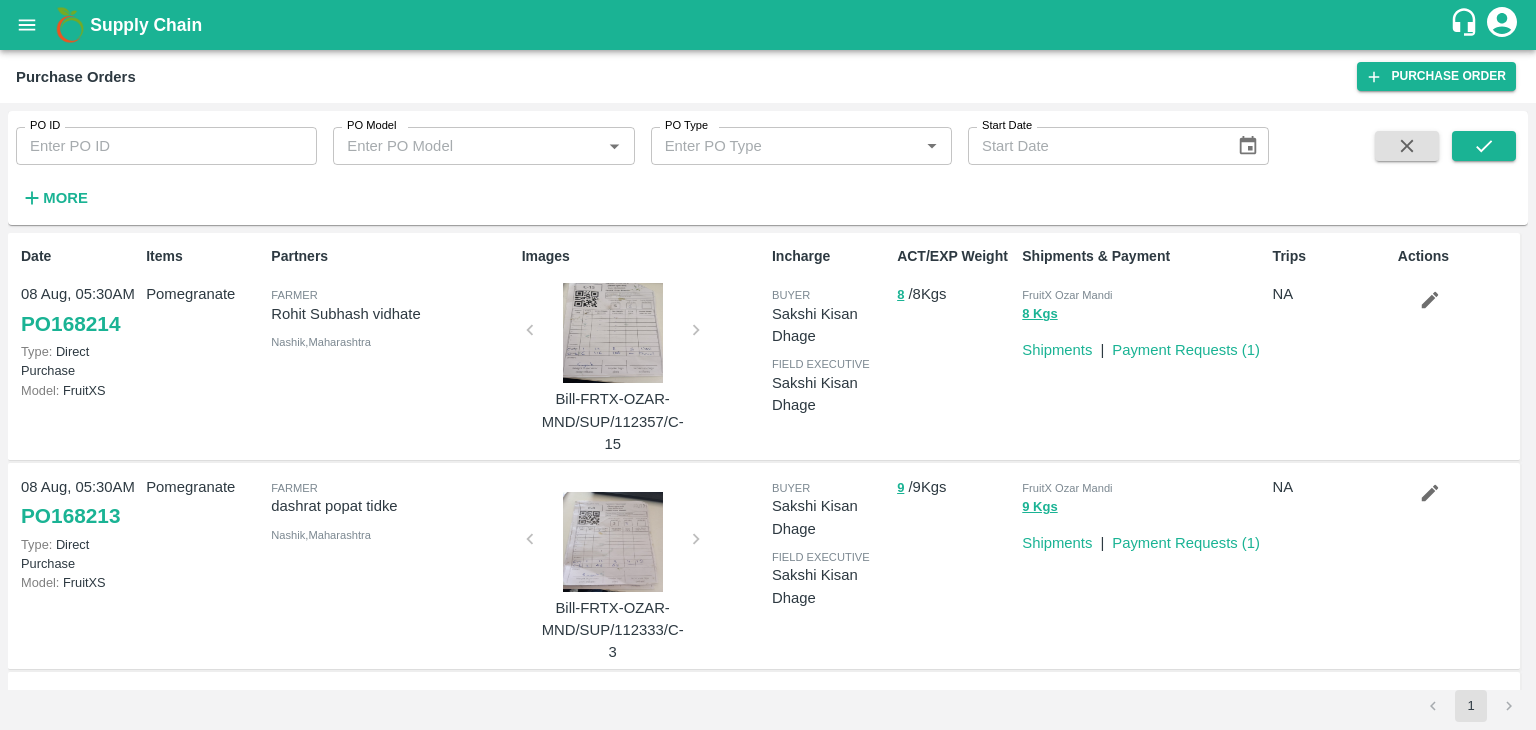click on "More" at bounding box center (65, 198) 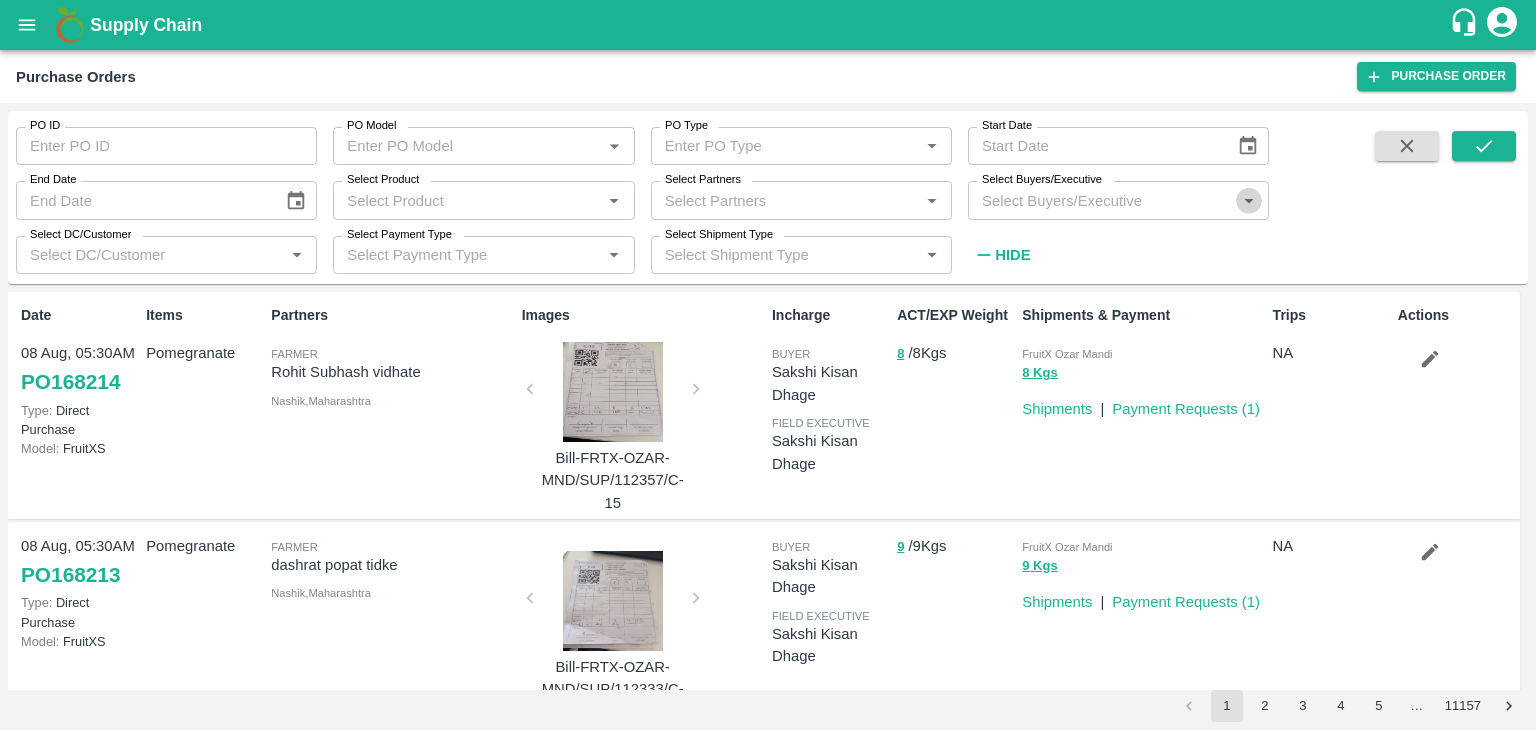 click 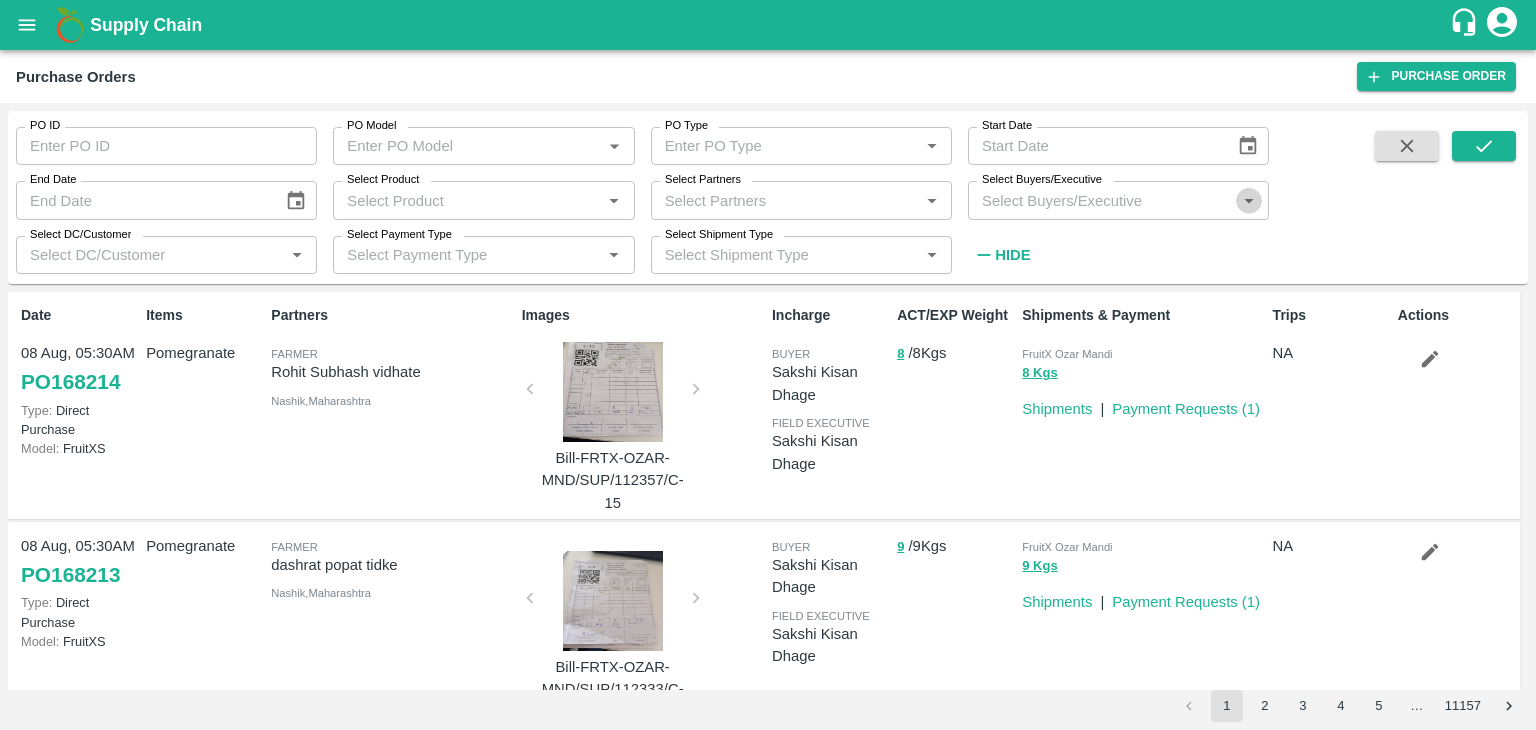 click 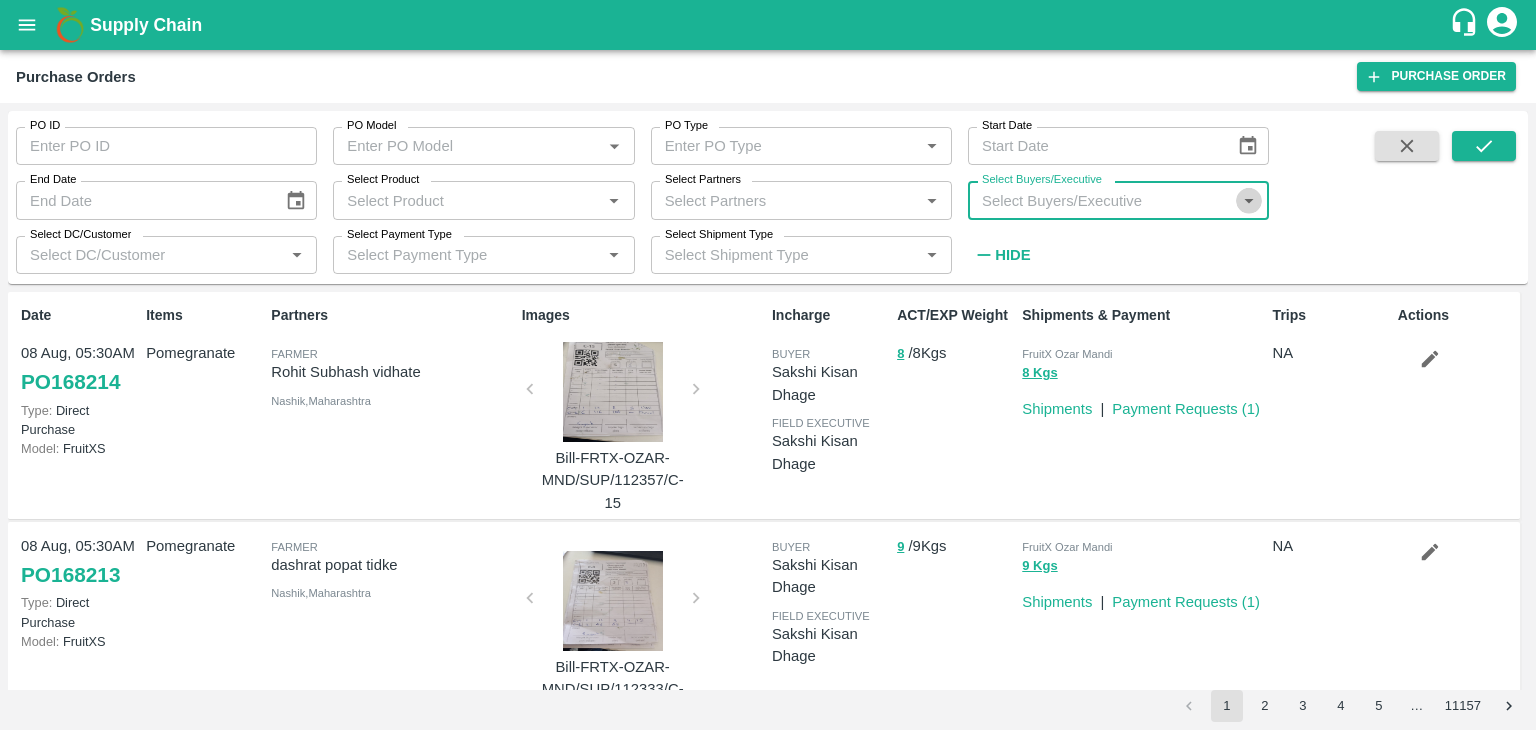 drag, startPoint x: 1247, startPoint y: 198, endPoint x: 1103, endPoint y: 202, distance: 144.05554 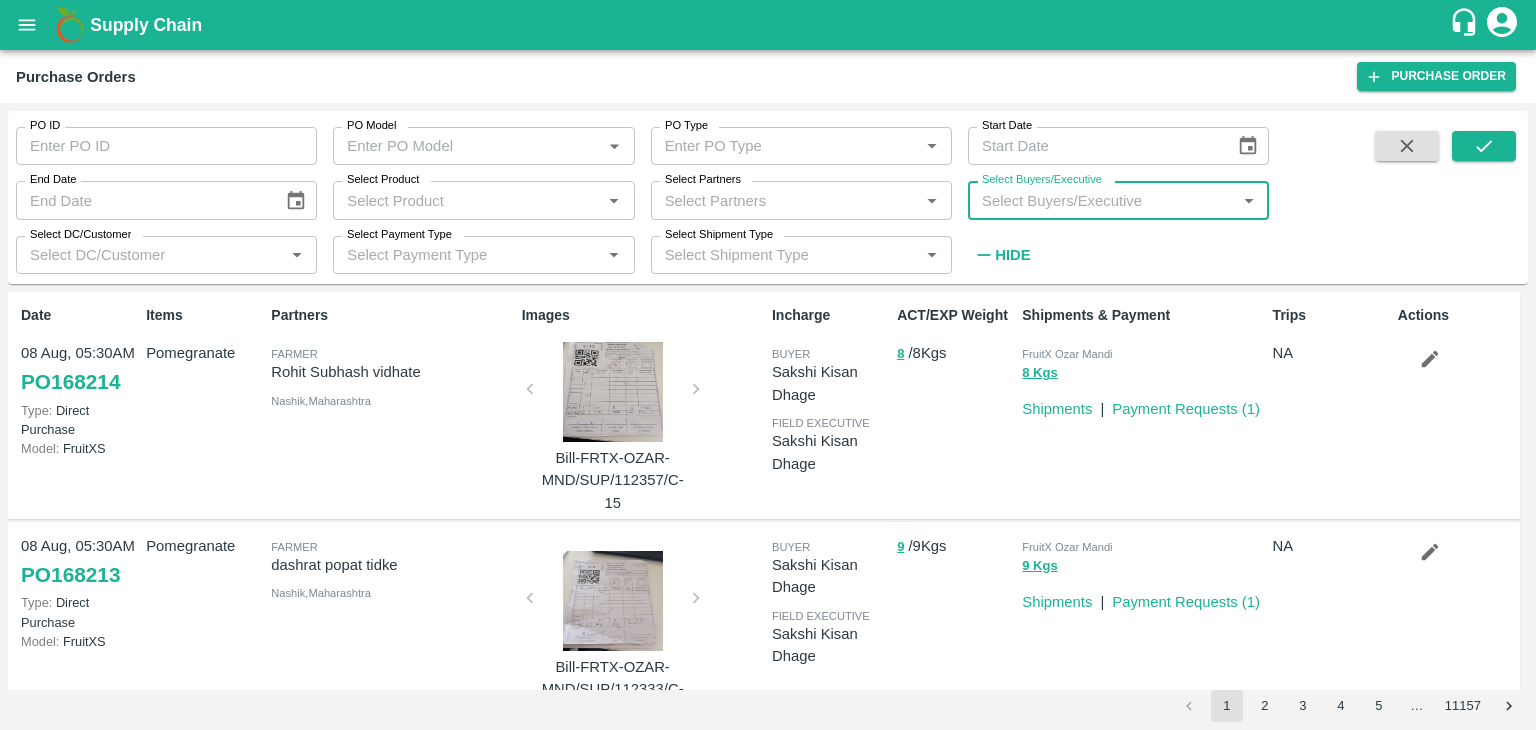 click on "Select Buyers/Executive" at bounding box center [1102, 200] 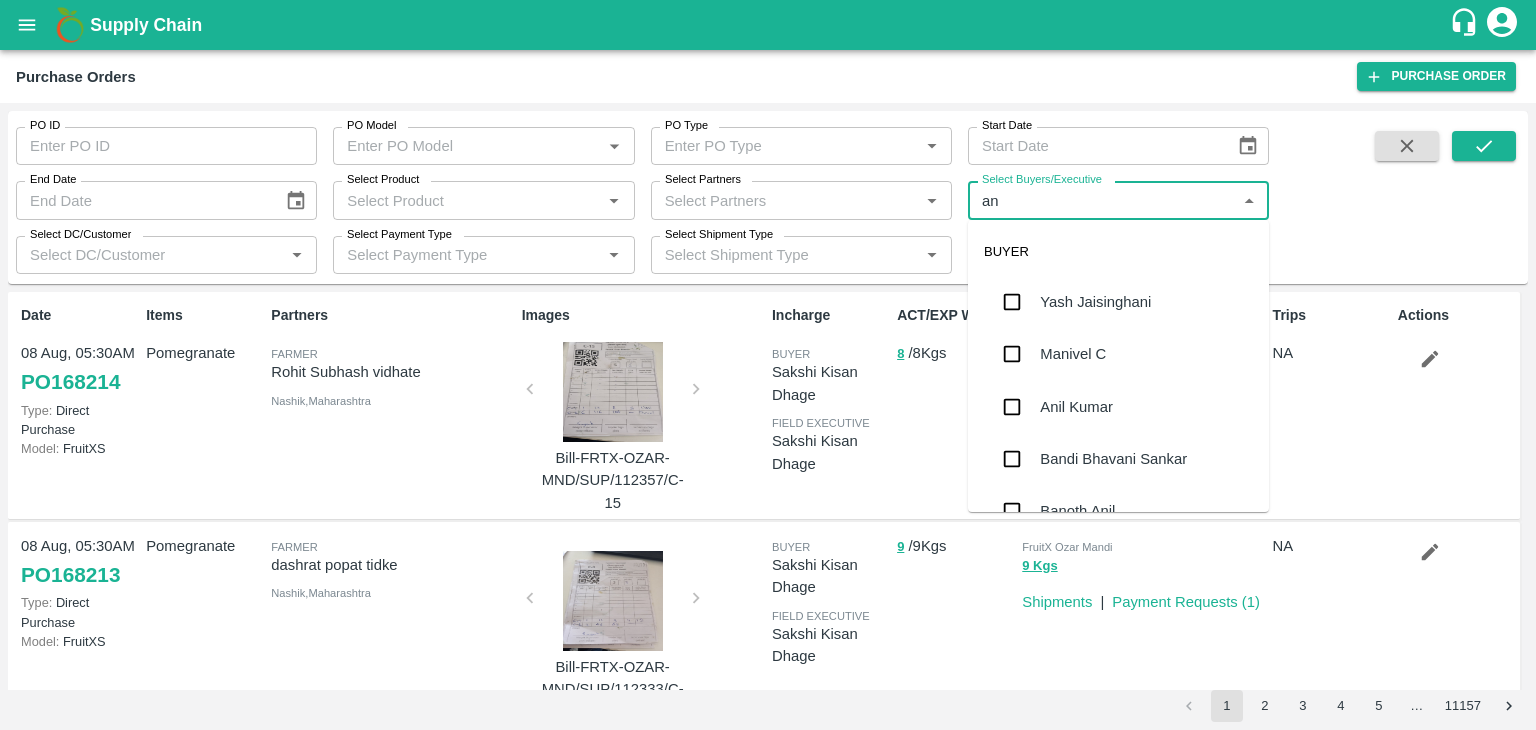 type on "a" 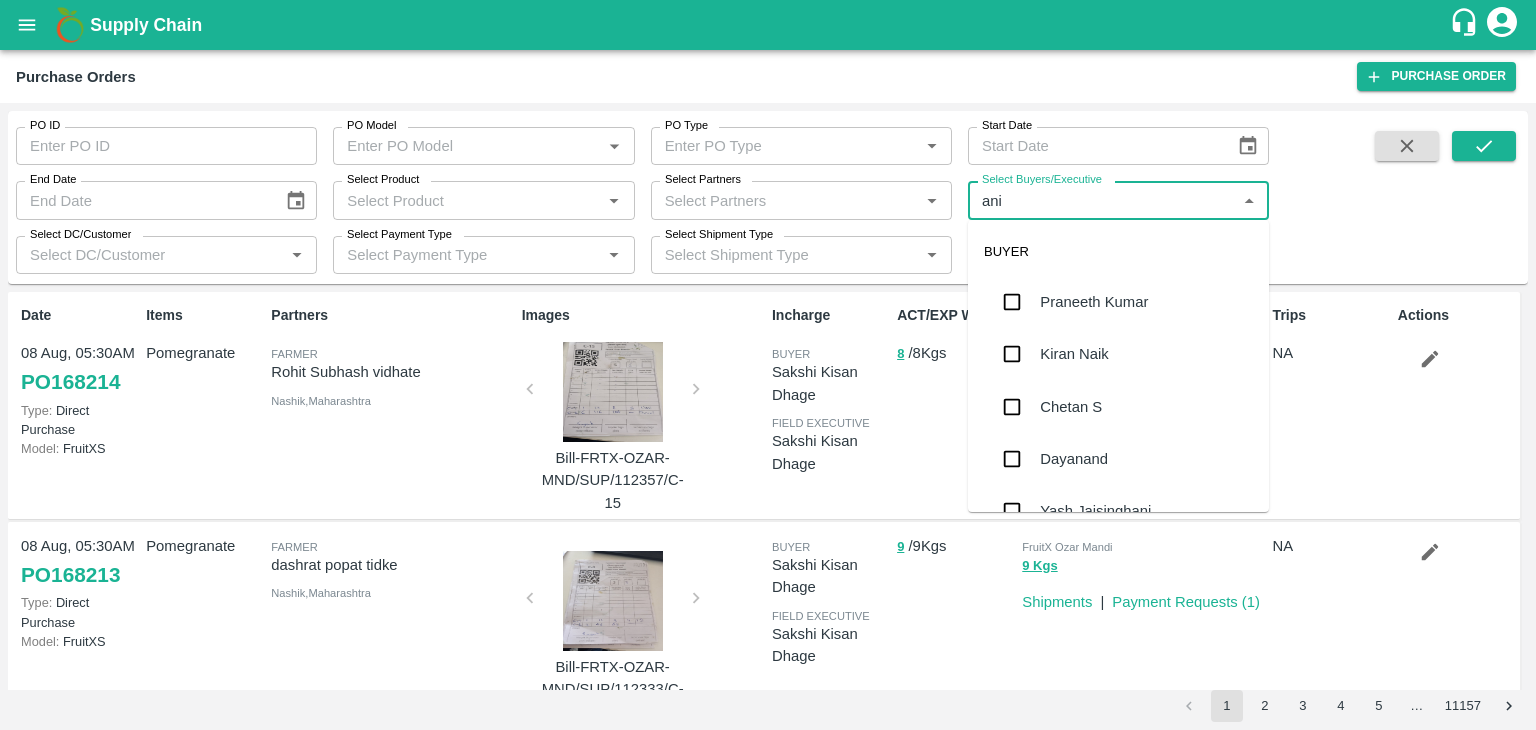 type on "anil" 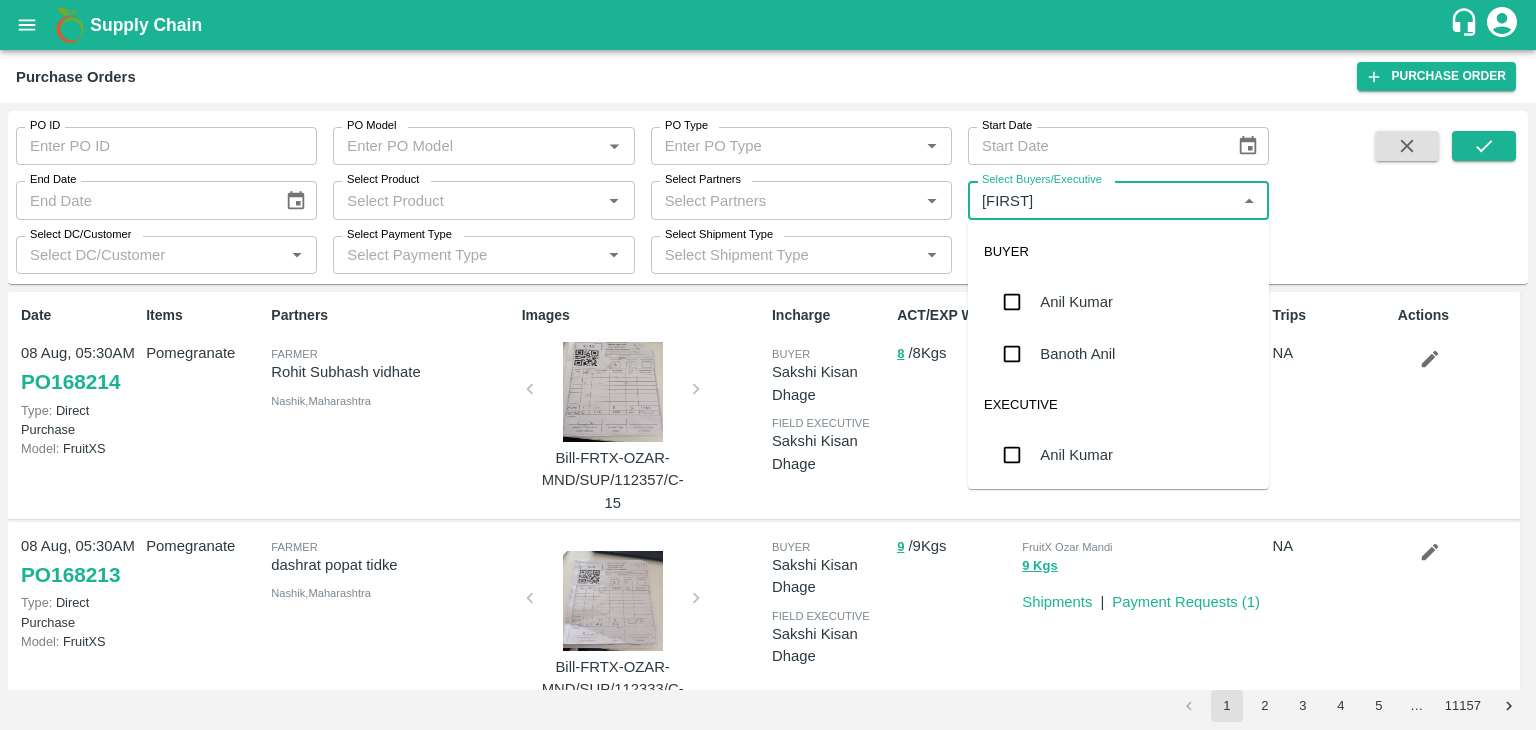 click on "Anil Kumar" at bounding box center (1118, 302) 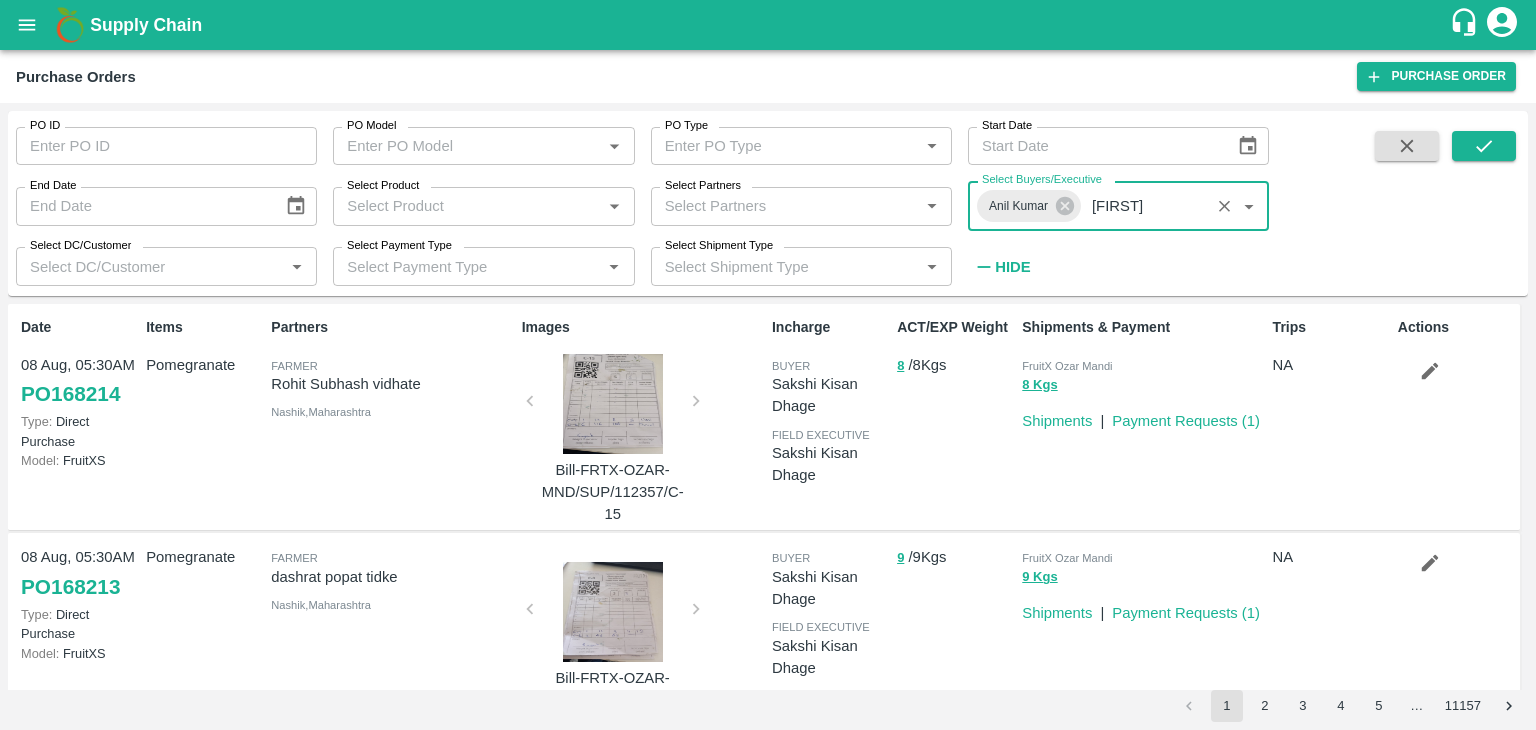 type 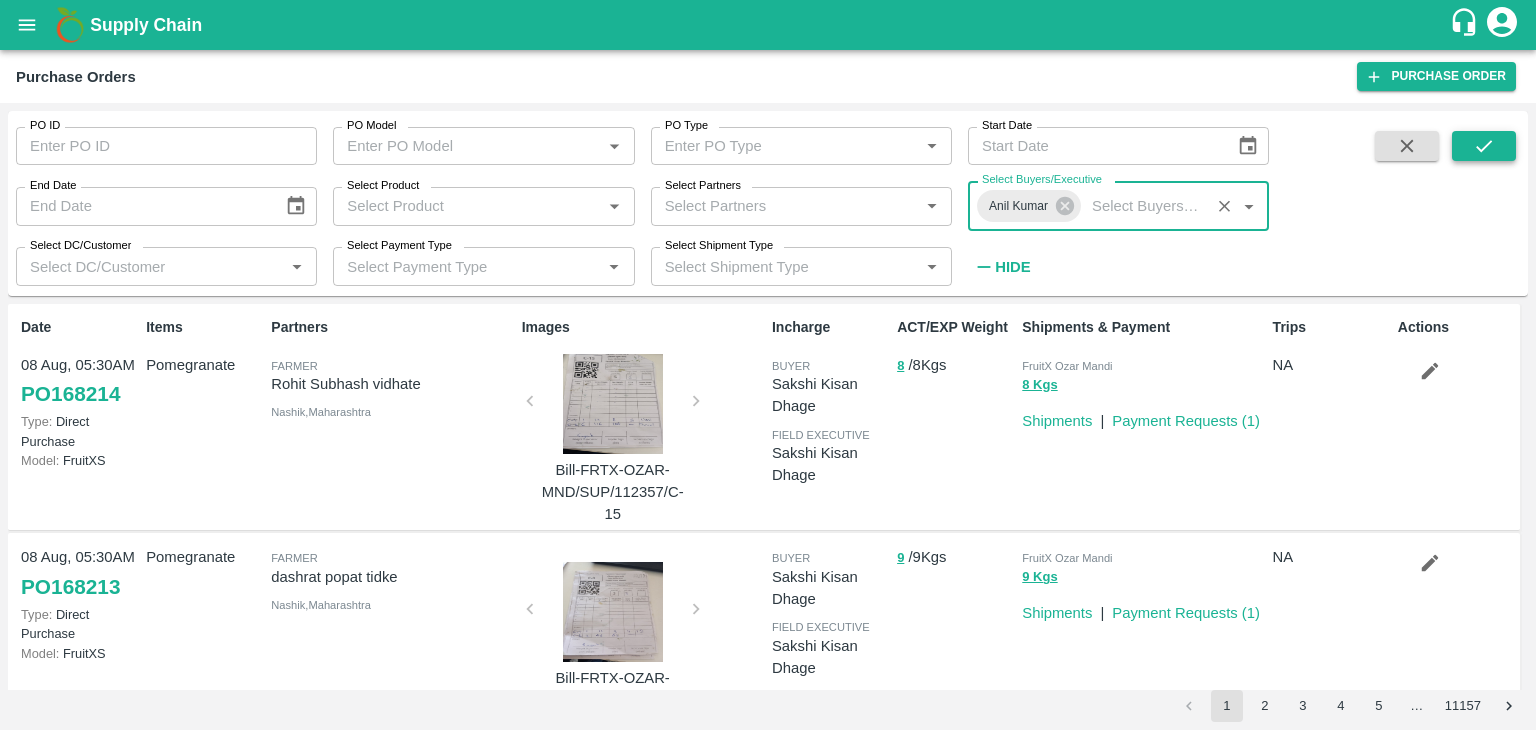 click at bounding box center (1484, 146) 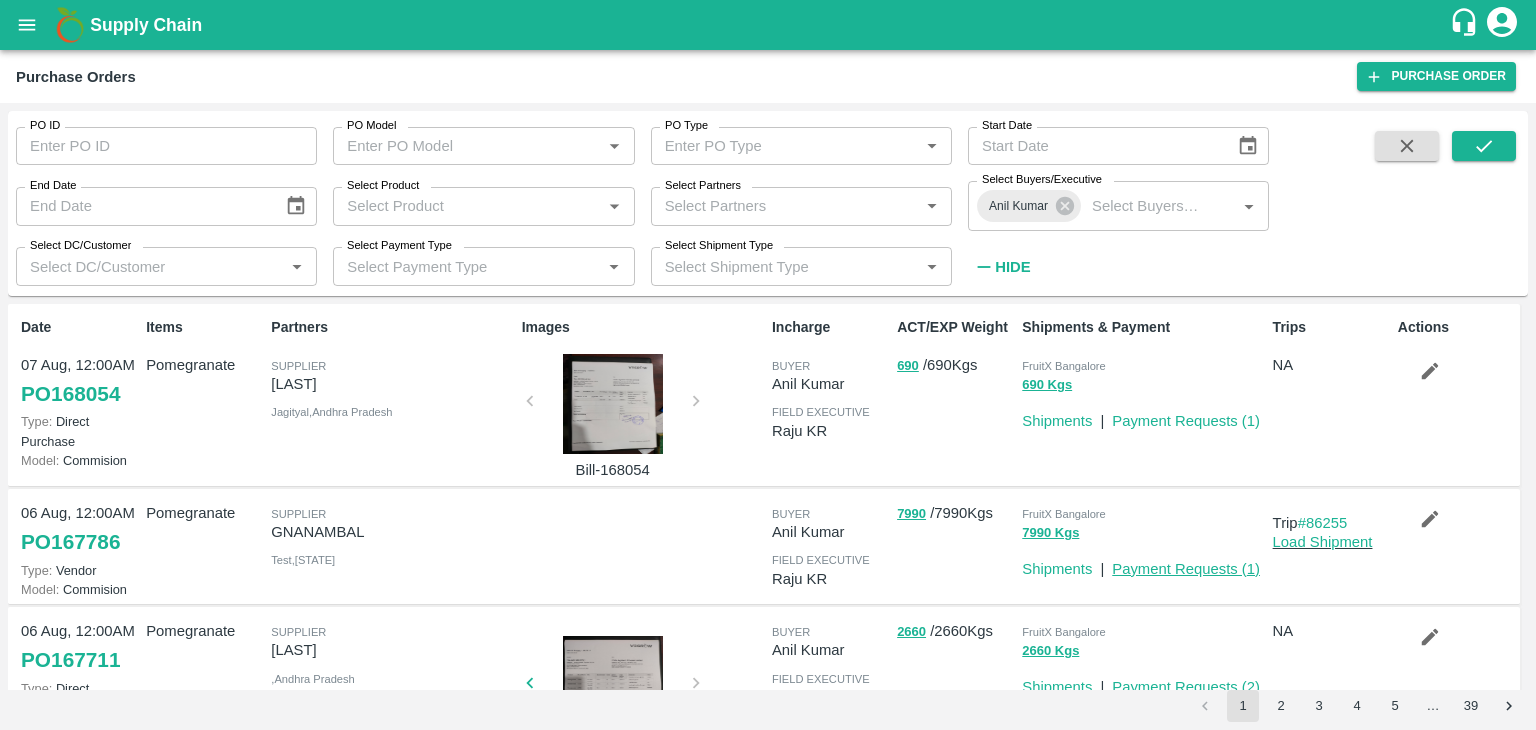 click on "Payment Requests ( 1 )" at bounding box center (1186, 569) 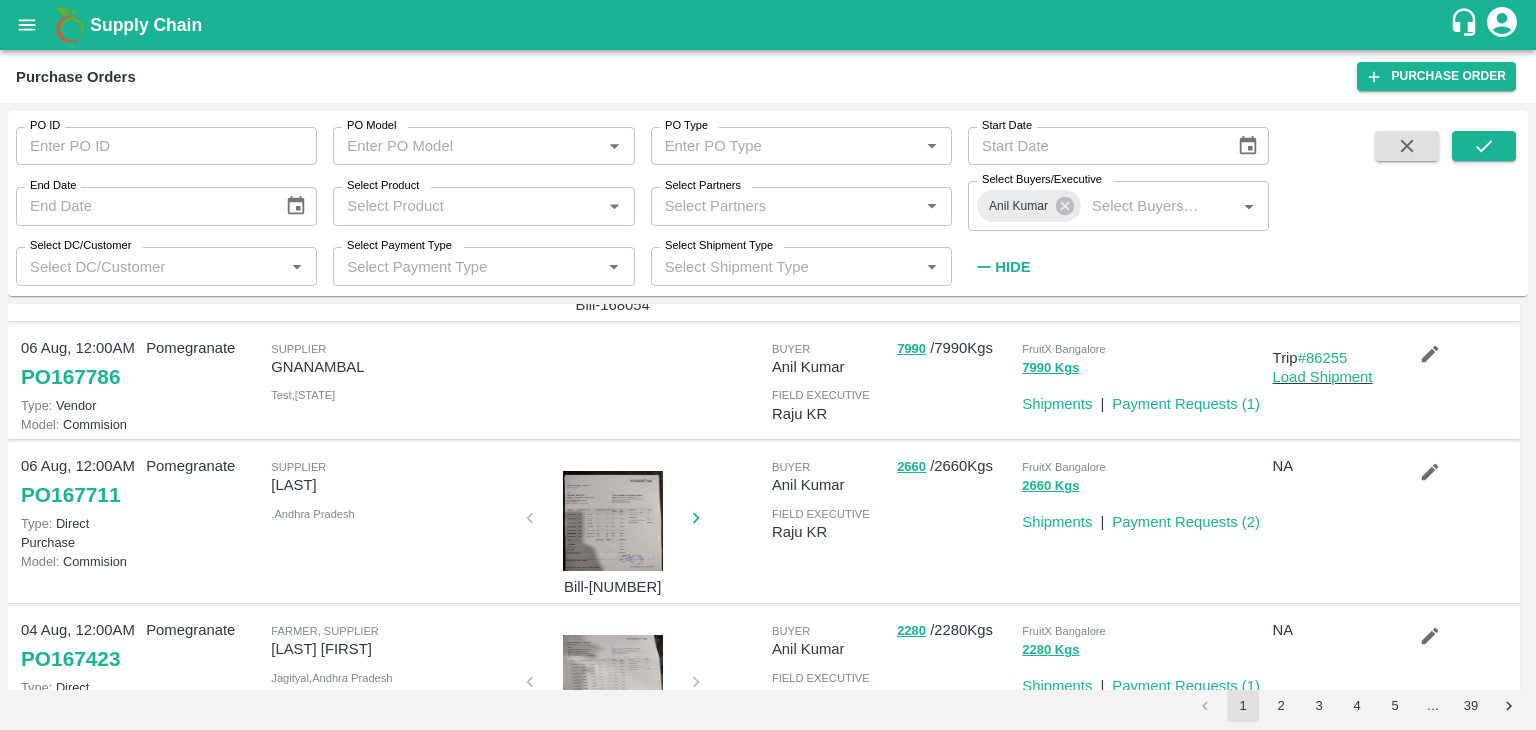 scroll, scrollTop: 158, scrollLeft: 0, axis: vertical 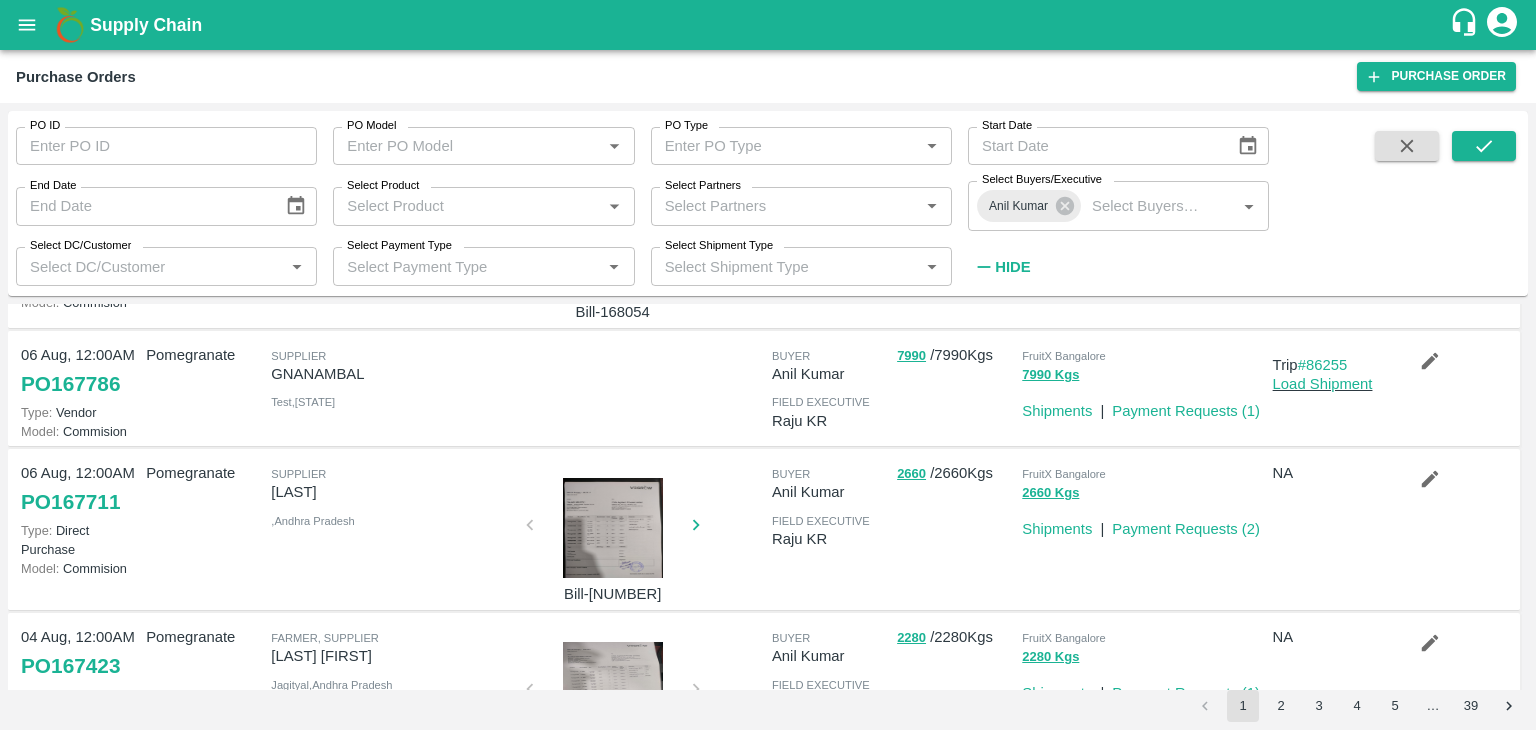 click at bounding box center [613, 528] 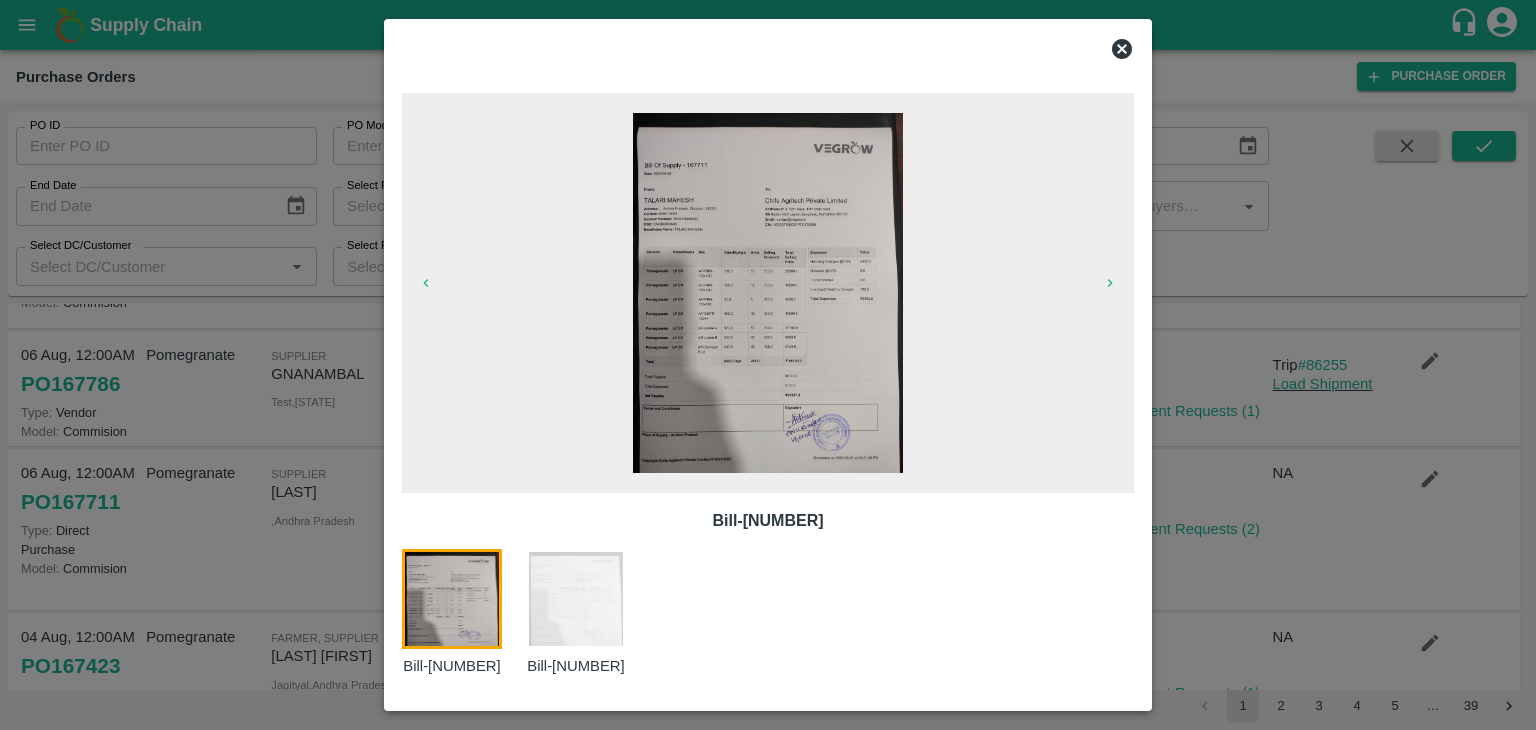 click at bounding box center (768, 293) 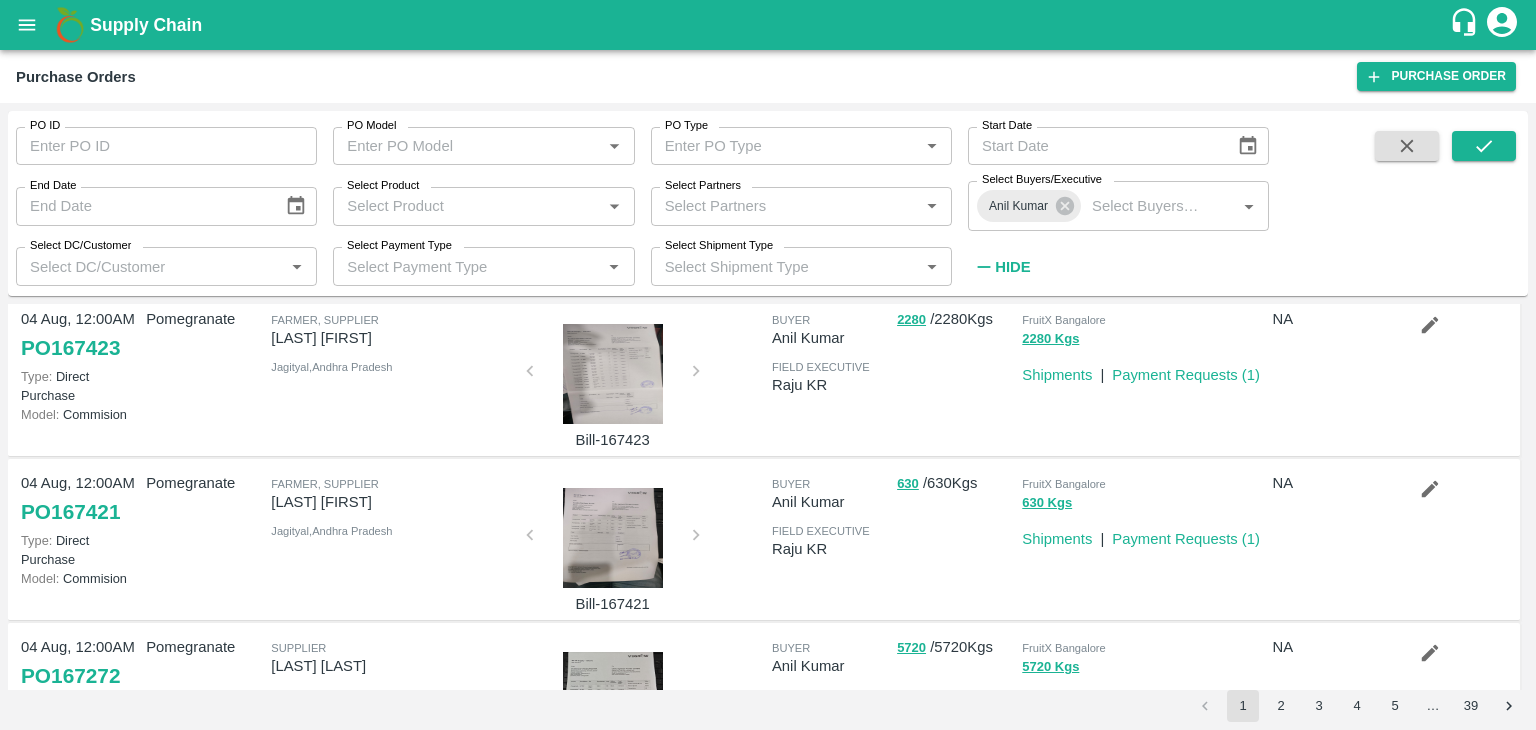 scroll, scrollTop: 493, scrollLeft: 0, axis: vertical 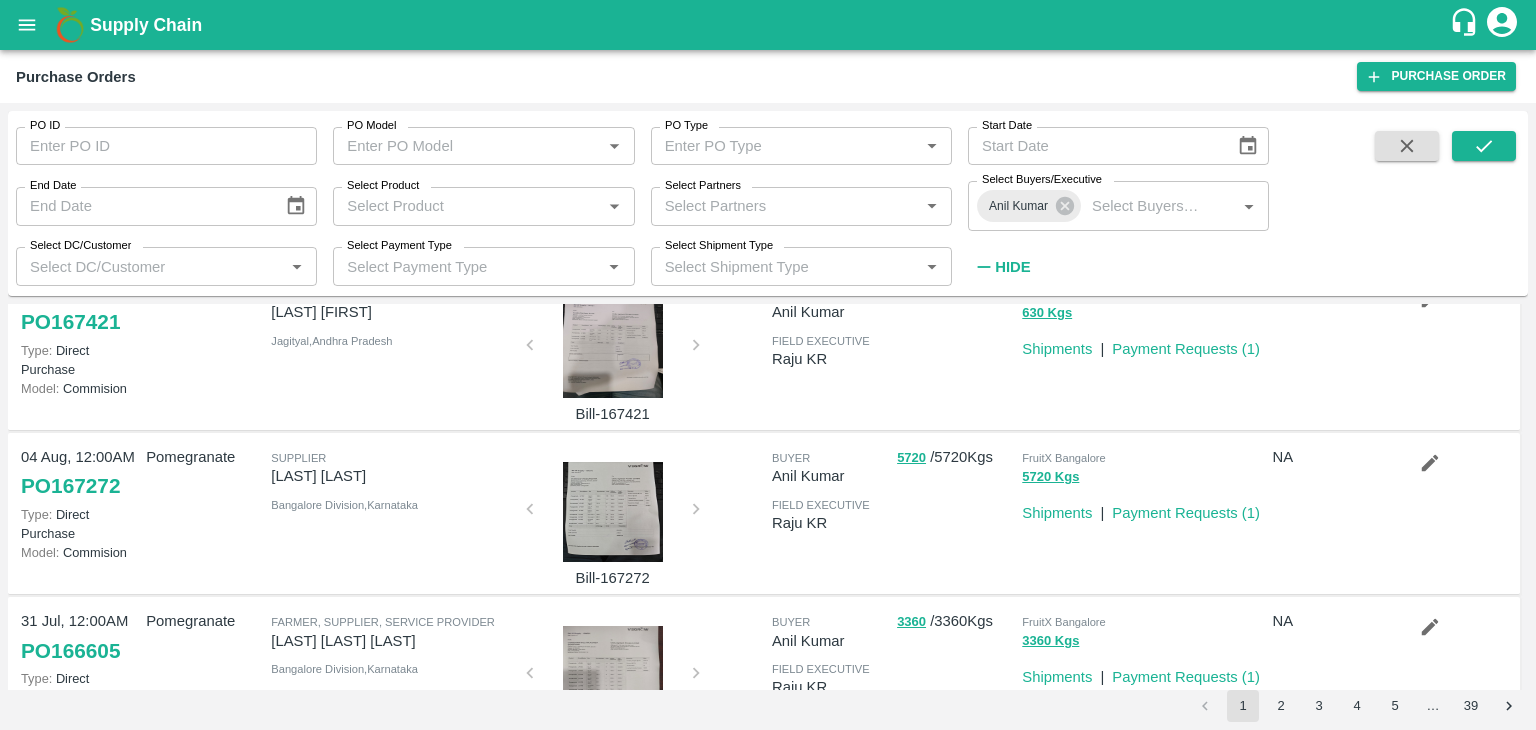 click at bounding box center [613, 512] 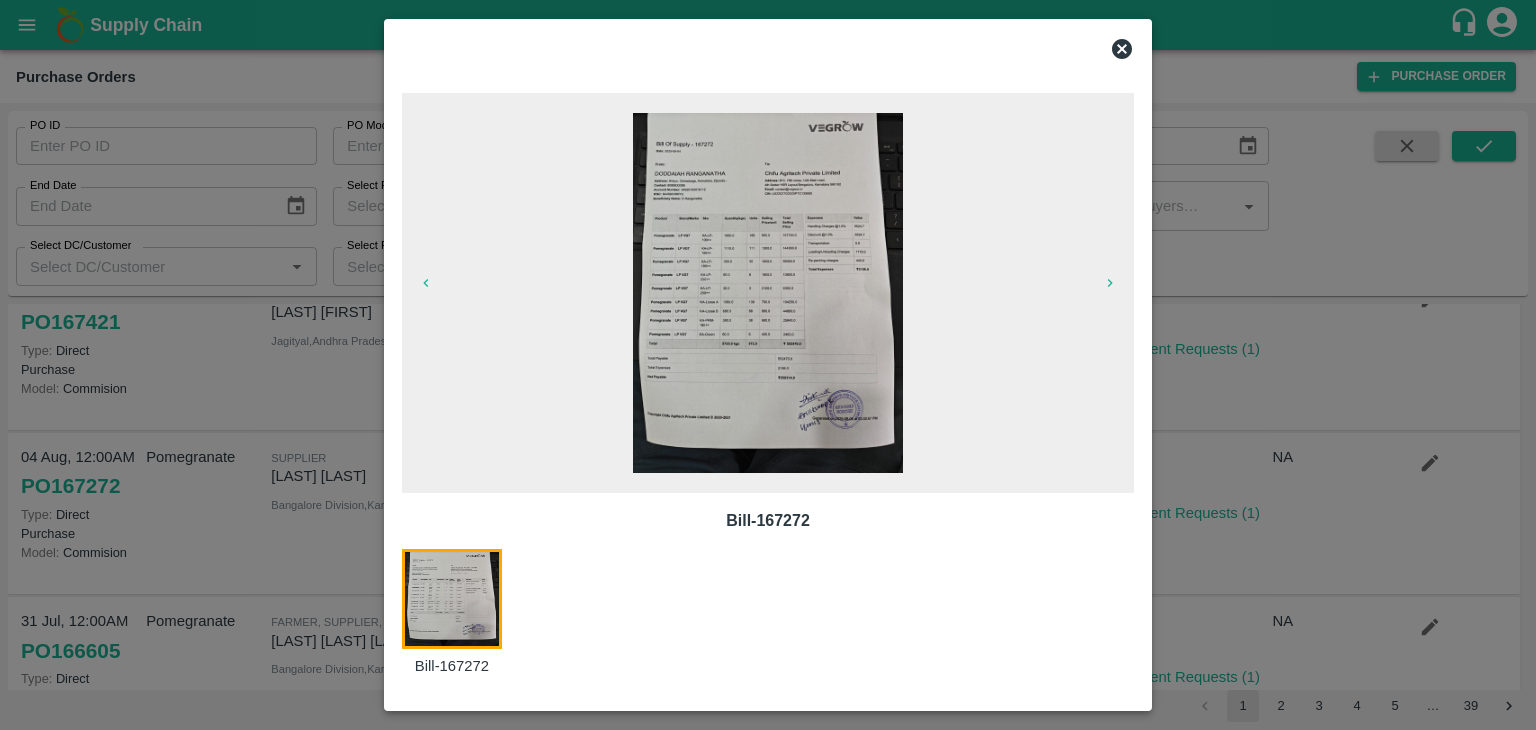 click at bounding box center [768, 293] 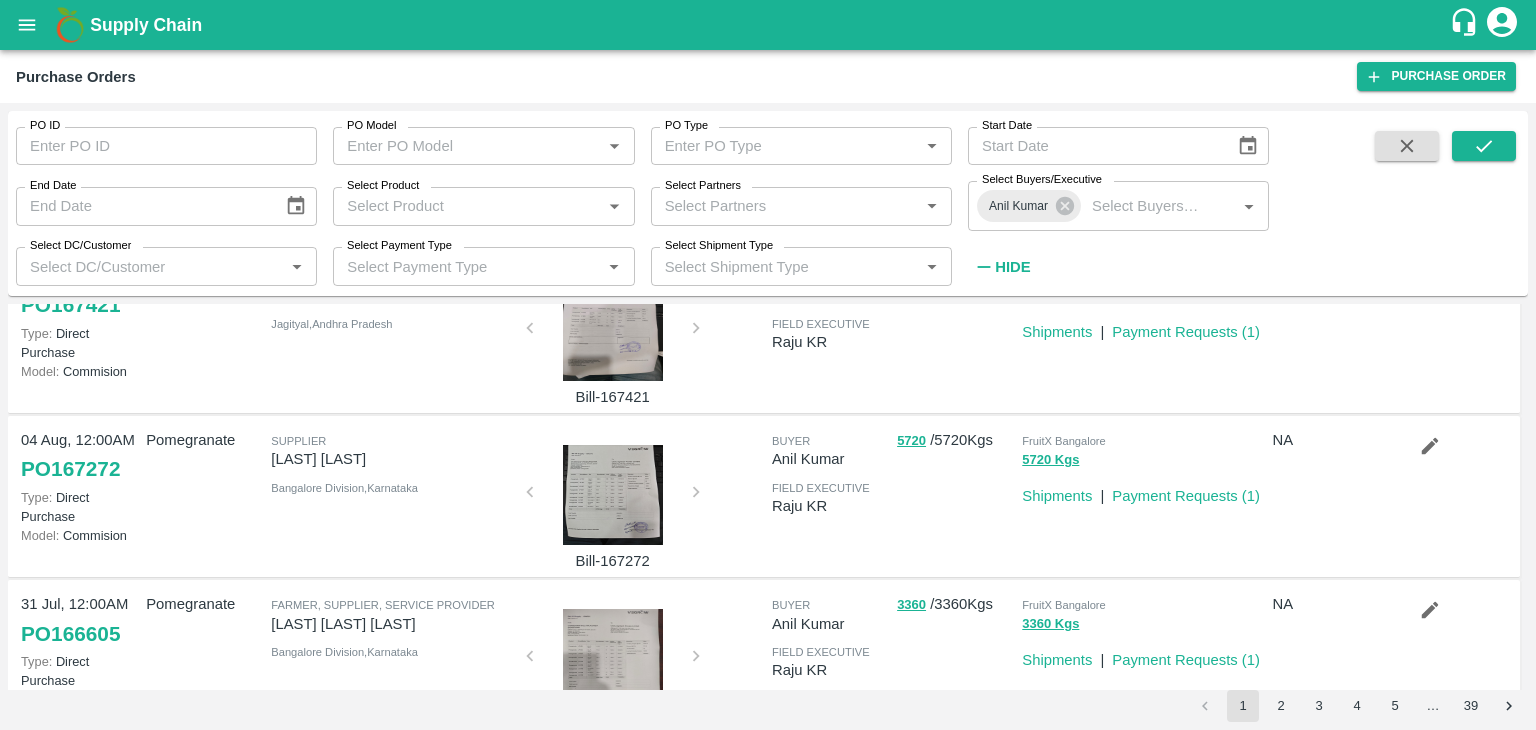 scroll, scrollTop: 672, scrollLeft: 0, axis: vertical 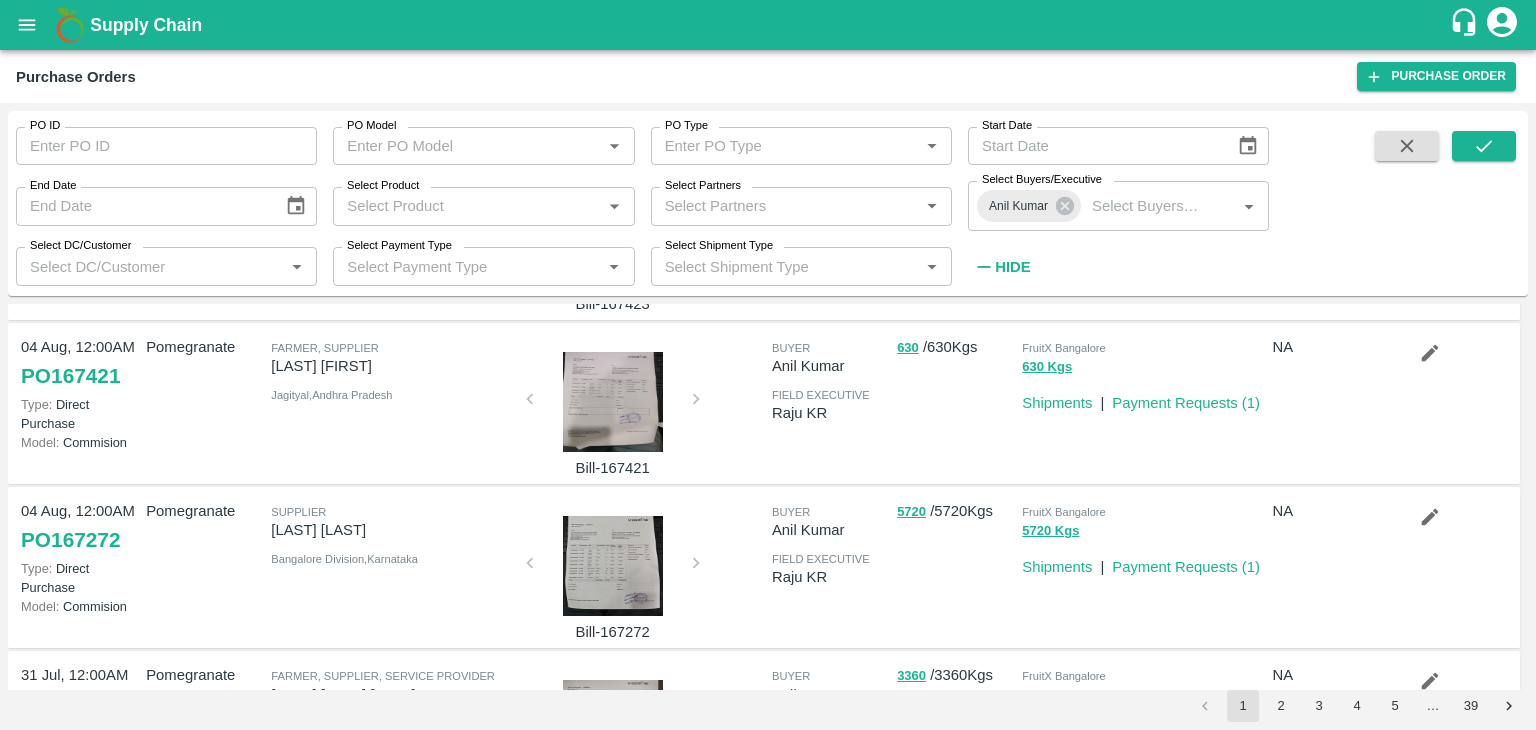 click at bounding box center [613, 566] 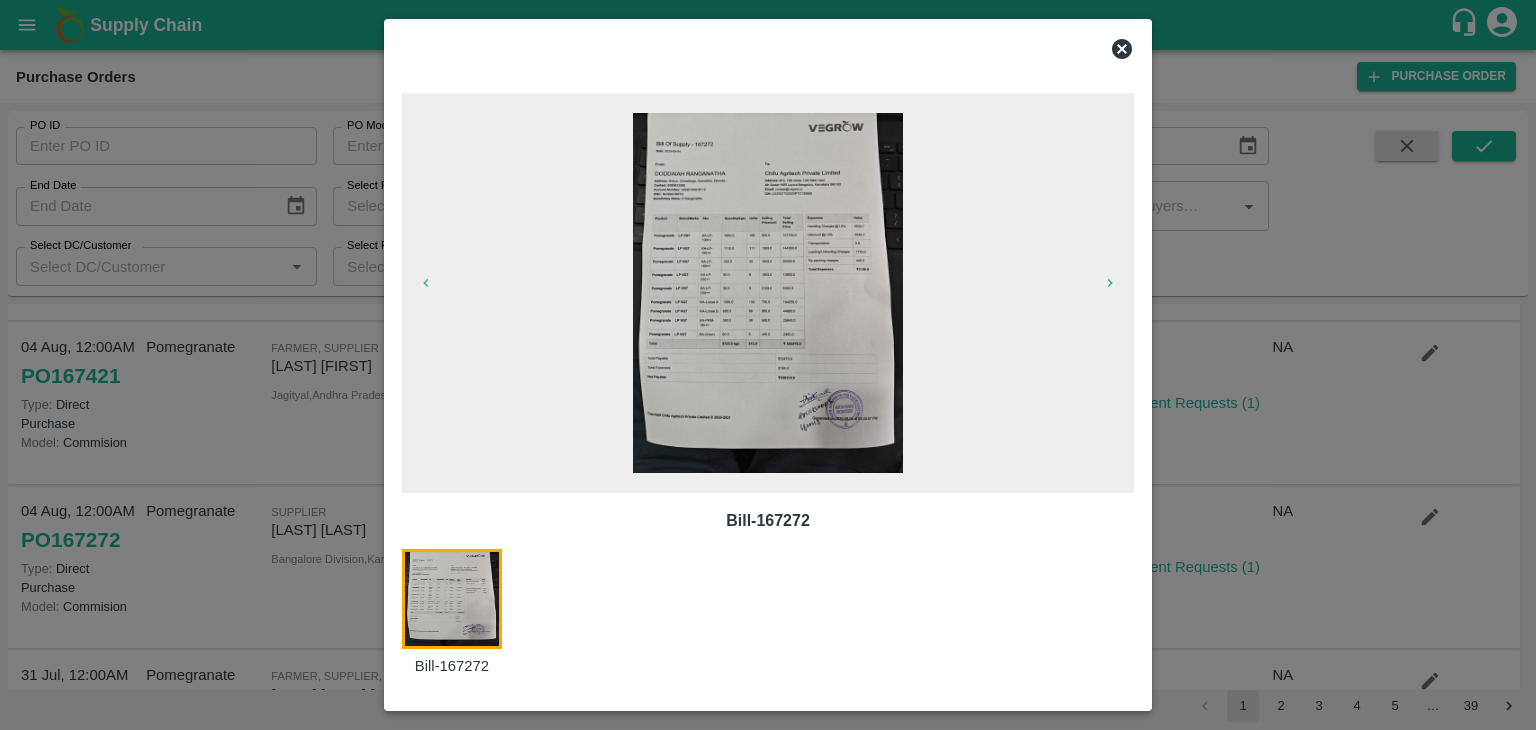 drag, startPoint x: 654, startPoint y: 559, endPoint x: 644, endPoint y: 303, distance: 256.19525 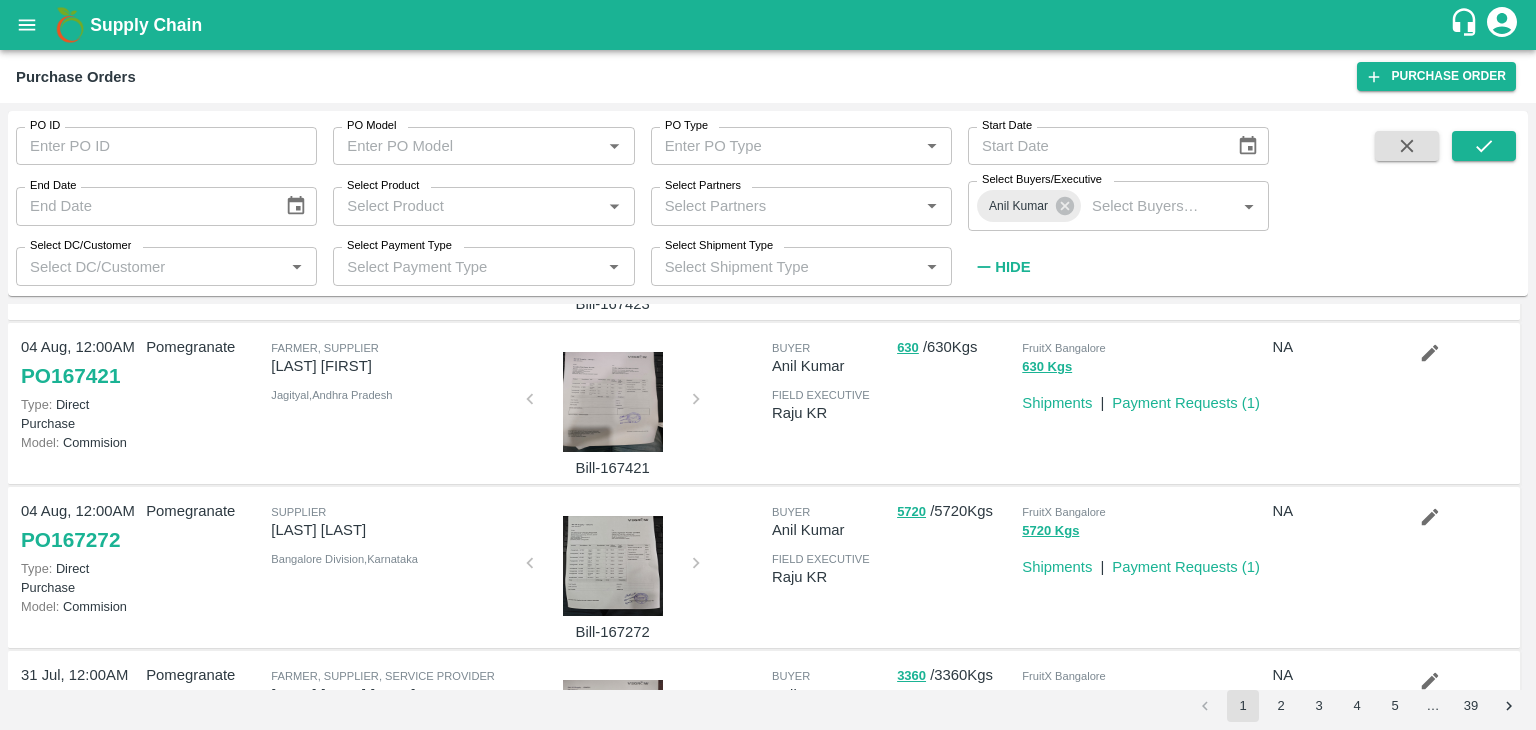 click at bounding box center (613, 402) 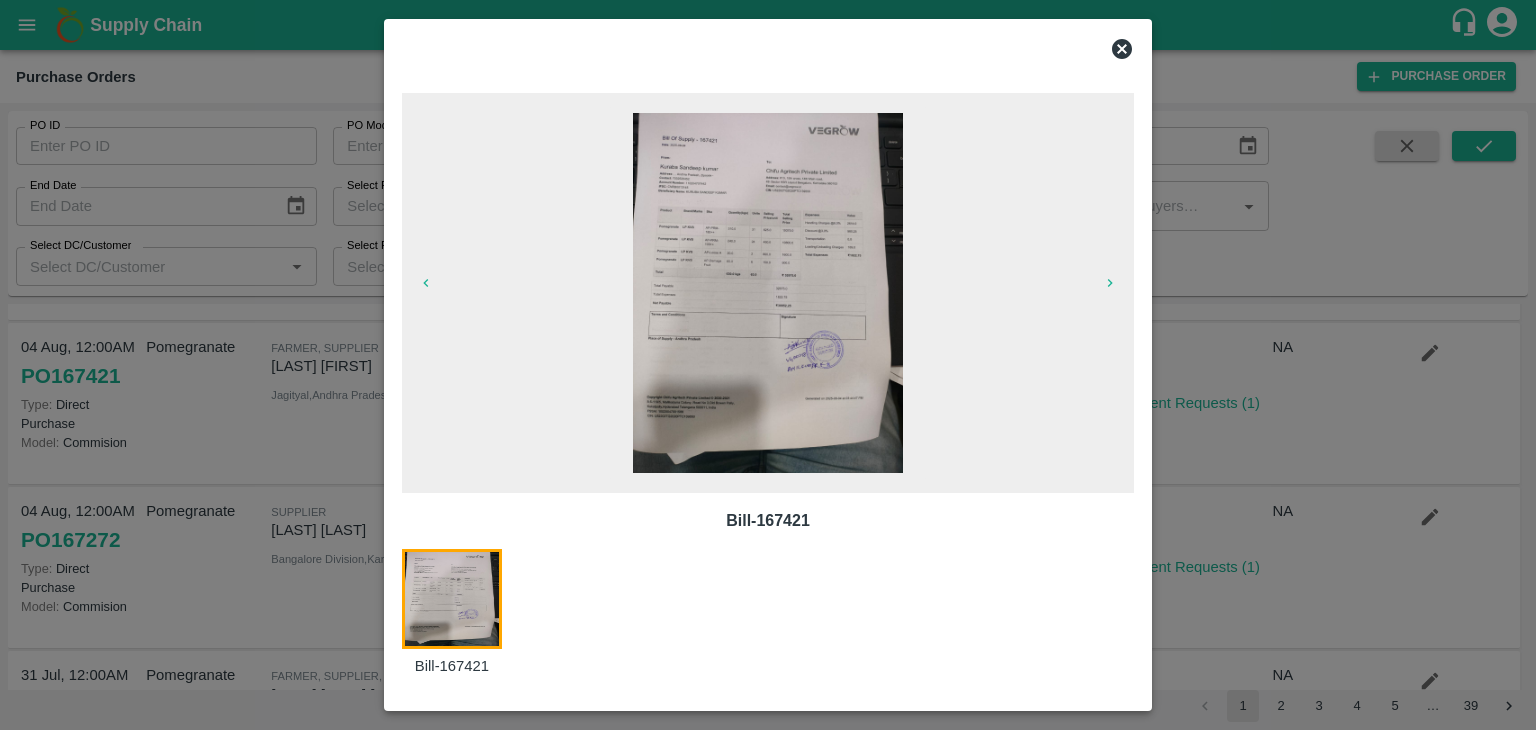 click at bounding box center [768, 293] 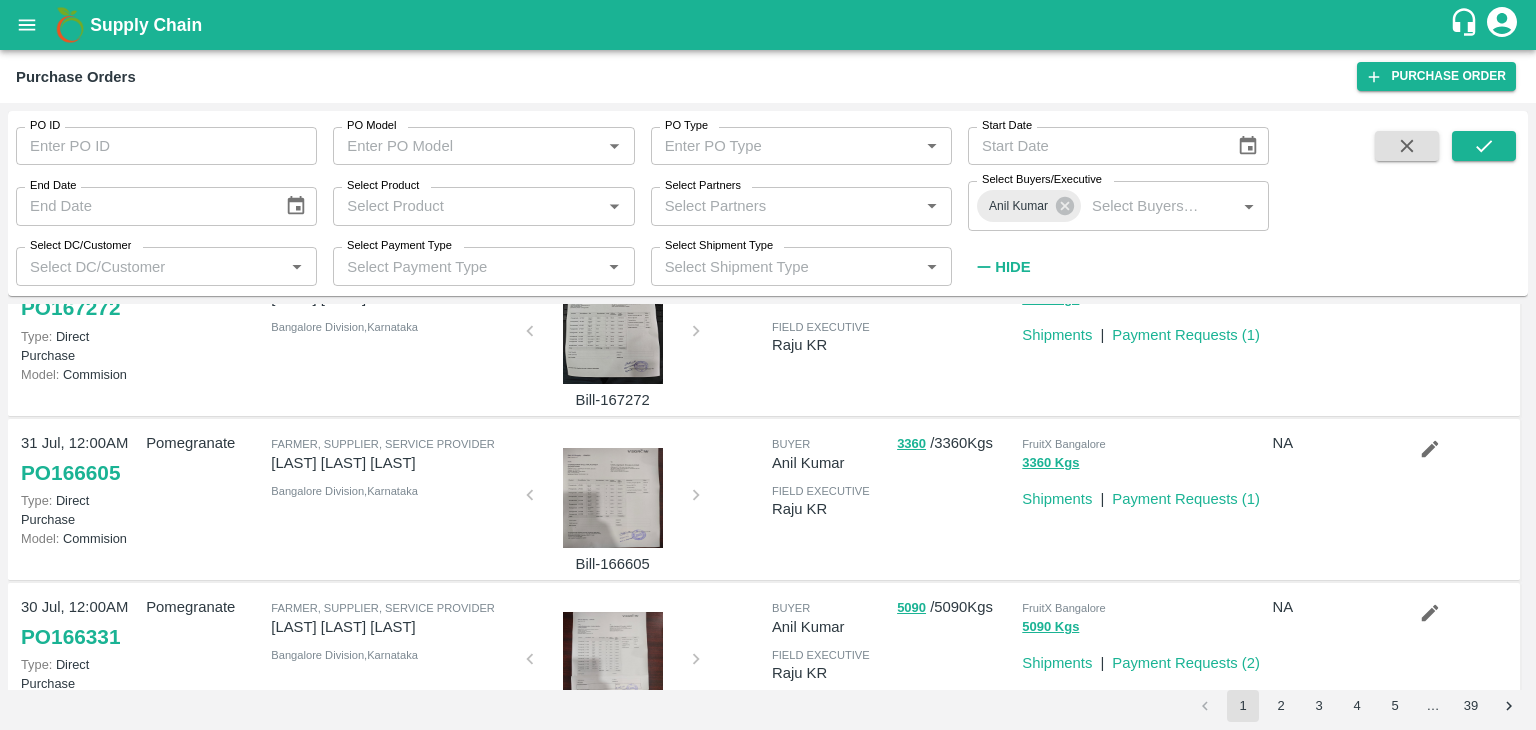 scroll, scrollTop: 835, scrollLeft: 0, axis: vertical 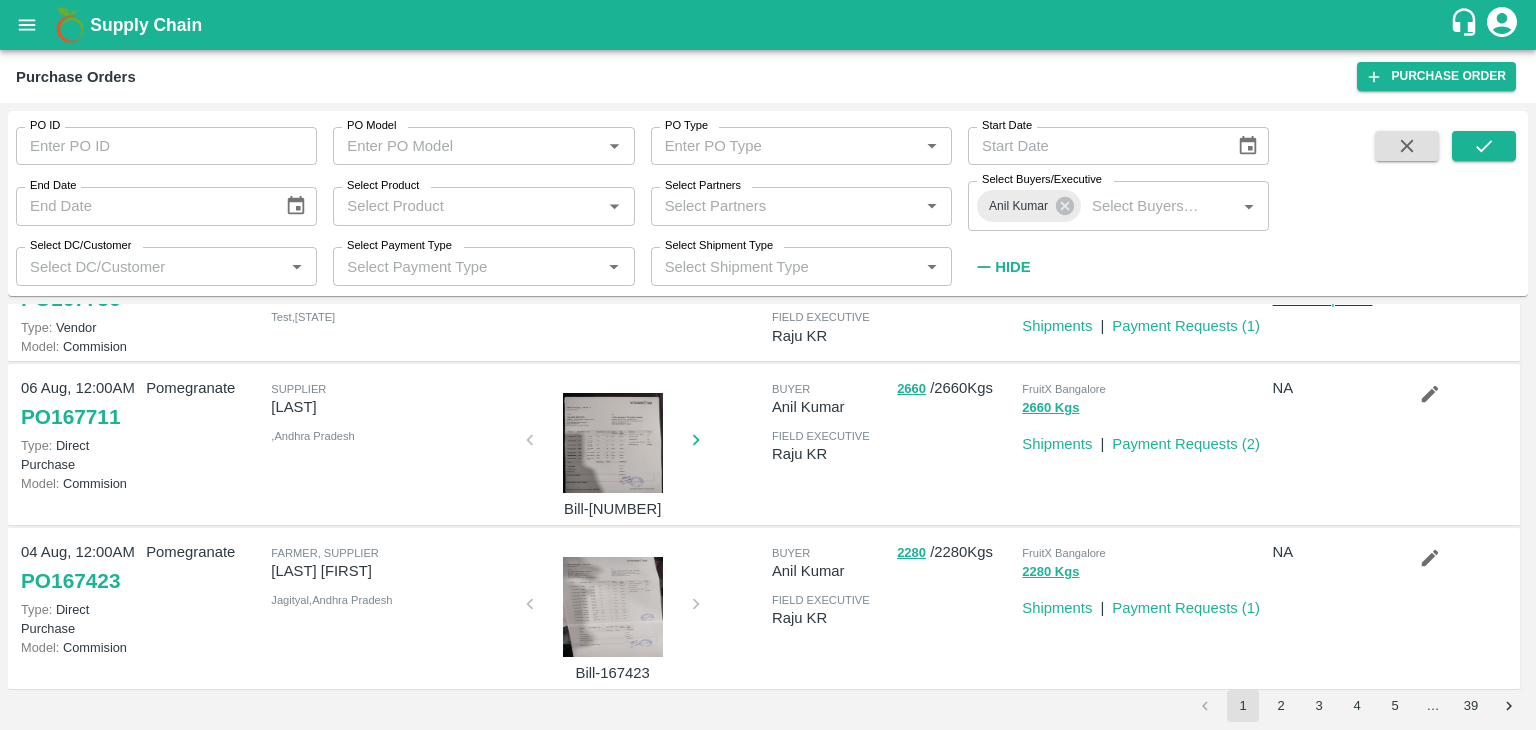 click at bounding box center (613, 607) 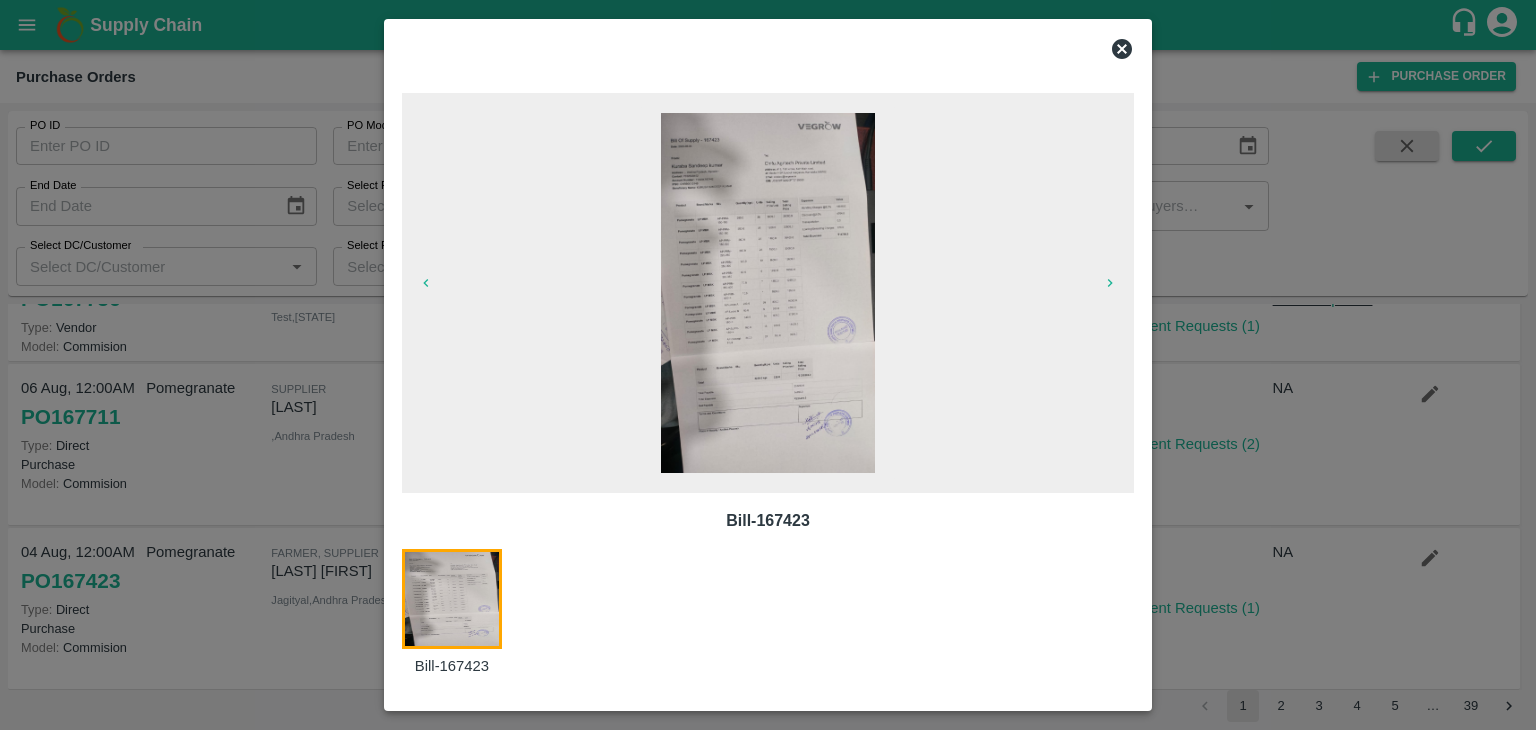click at bounding box center [768, 293] 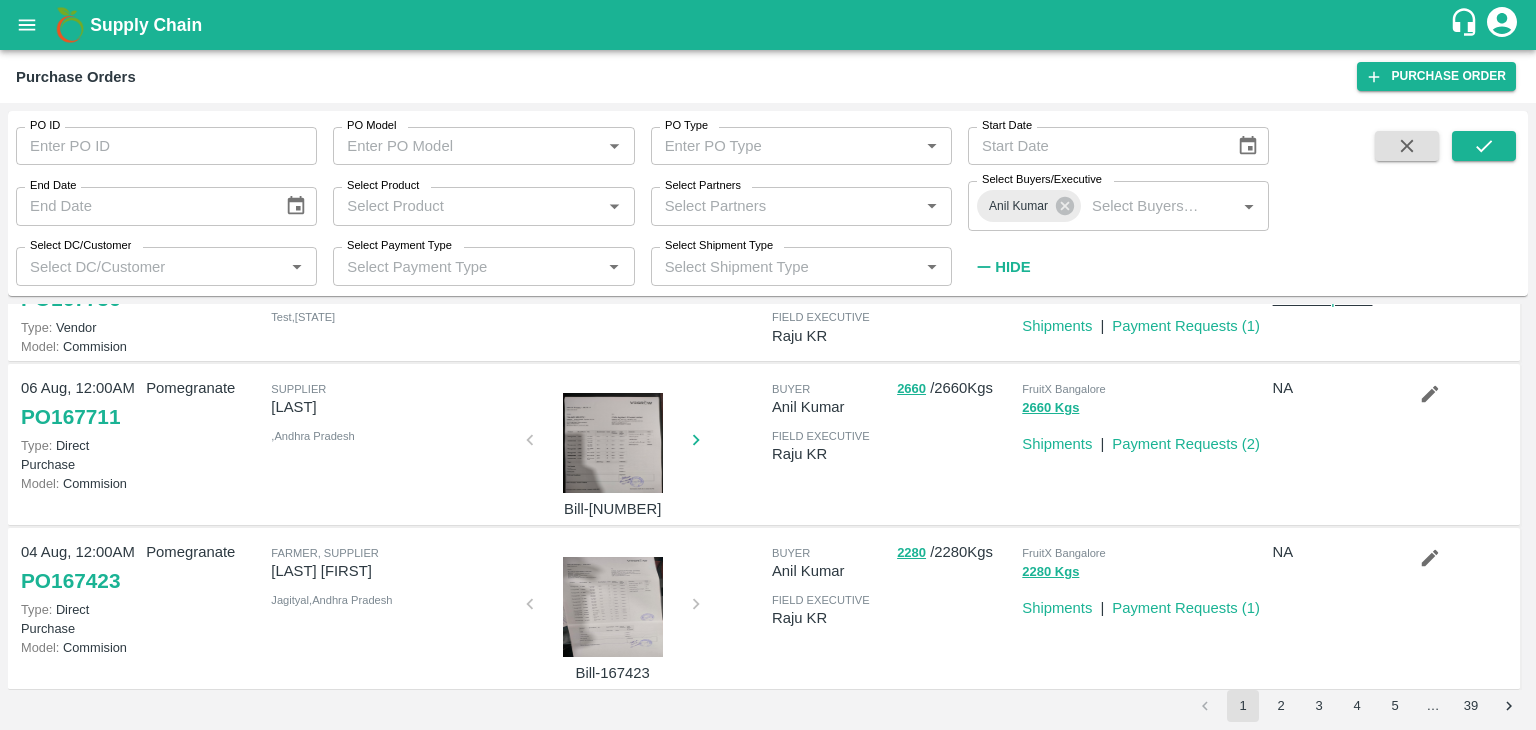 drag, startPoint x: 1523, startPoint y: 441, endPoint x: 1526, endPoint y: 430, distance: 11.401754 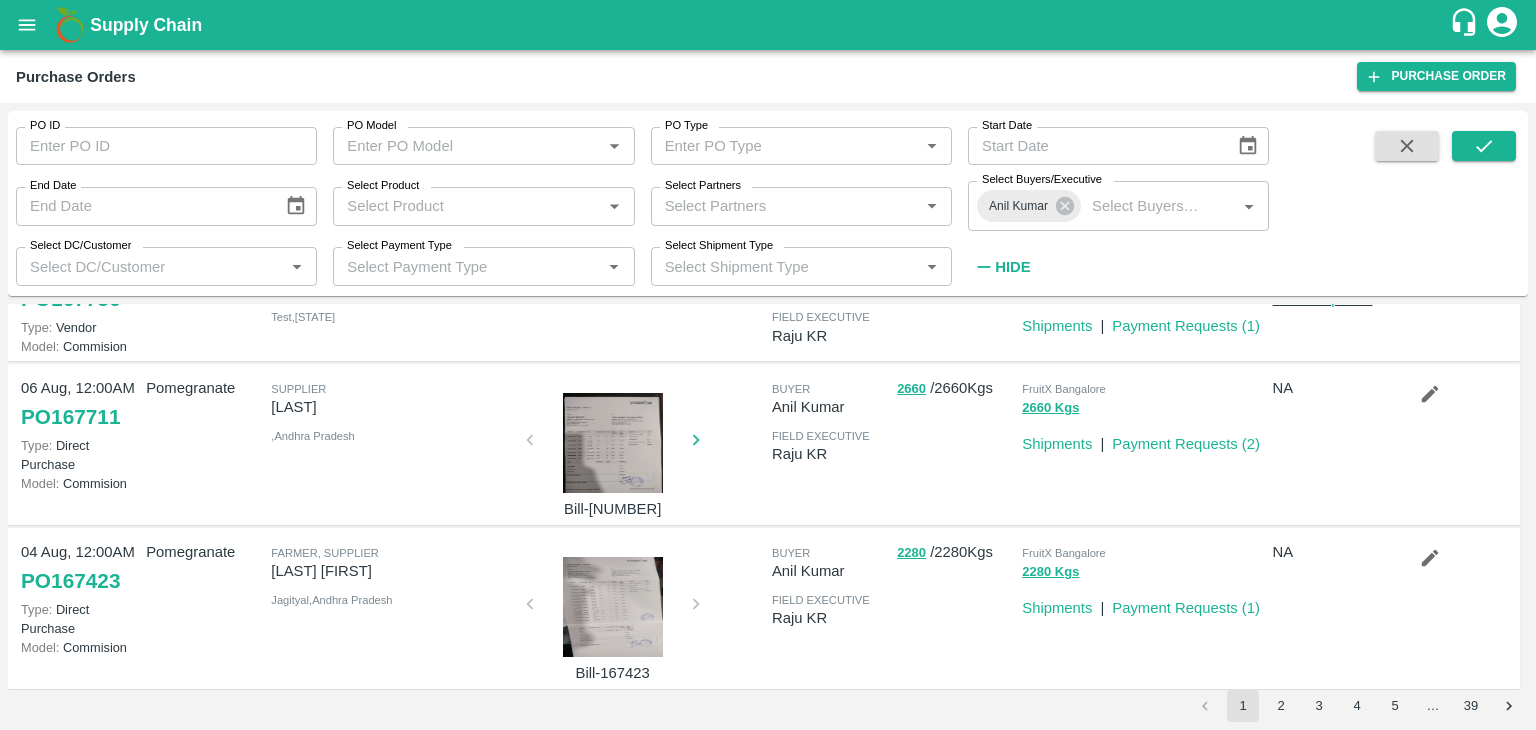 click on "Date 07 Aug, 12:00AM PO  168054 Type:    Direct Purchase Model:    Commision Items   Pomegranate   Partners Supplier   TALARI MAHESH Jagityal , Andhra Pradesh Images Bill-168054 Incharge buyer Anil Kumar   field executive Raju KR   ACT/EXP Weight 690   /  690  Kgs Shipments & Payment   FruitX Bangalore 690  Kgs   Shipments | Payment Requests ( 1 ) Trips NA Actions 06 Aug, 12:00AM PO  167786 Type:    Vendor Model:    Commision   Pomegranate   Supplier   GNANAMBAL Test , Tamil Nadu buyer Anil Kumar   field executive Raju KR   7990   /  7990  Kgs   FruitX Bangalore 7990  Kgs   Shipments | Payment Requests ( 1 ) Trip  #86255     Load Shipment 06 Aug, 12:00AM PO  167711 Type:    Direct Purchase Model:    Commision   Pomegranate   Supplier   TALARI MAHESH , Andhra Pradesh Bill-167711 buyer Anil Kumar   field executive Raju KR   2660   /  2660  Kgs   FruitX Bangalore 2660  Kgs   Shipments | Payment Requests ( 2 ) NA 04 Aug, 12:00AM PO  167423 Type:    Direct Purchase Model:    Commision   Pomegranate     Jagityal ," at bounding box center [768, 497] 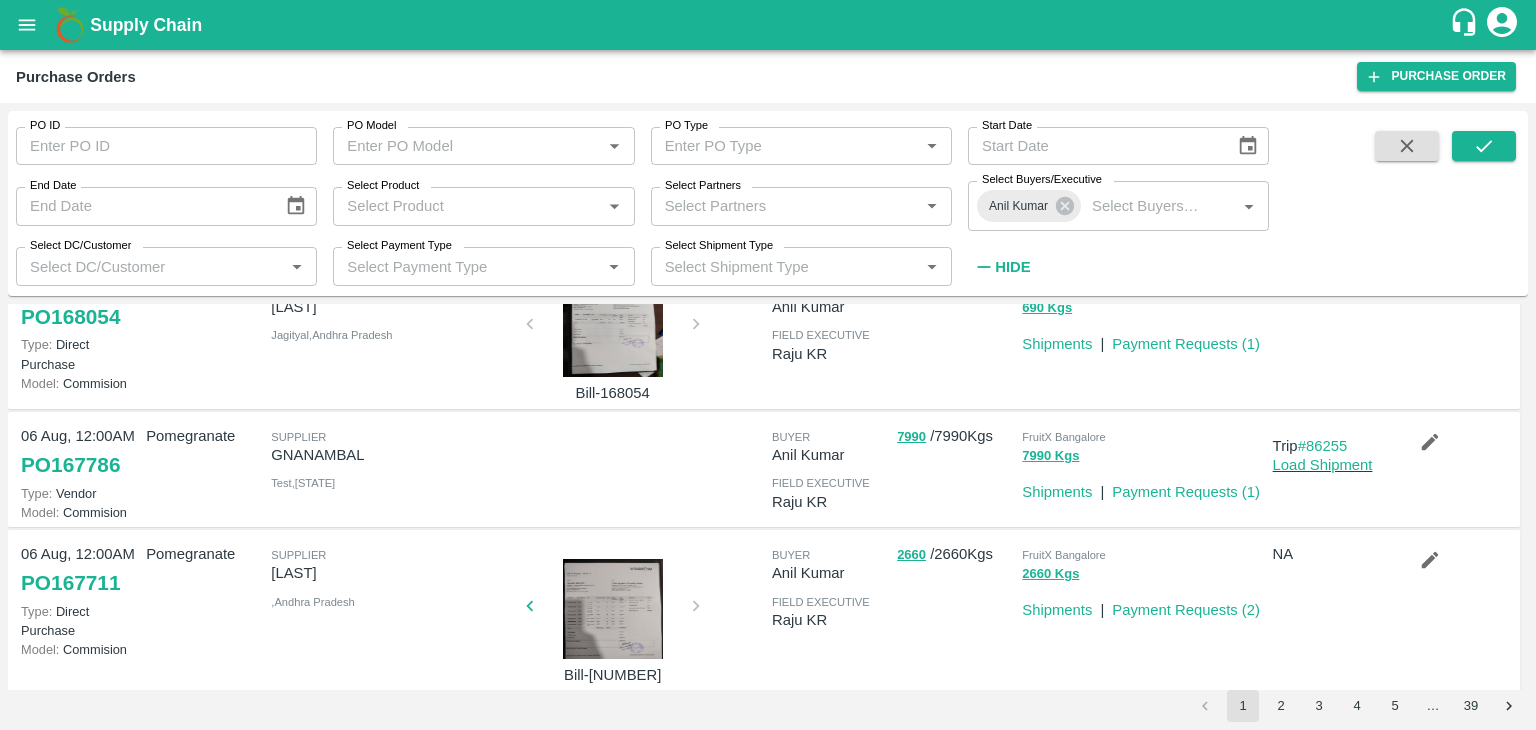 scroll, scrollTop: 0, scrollLeft: 0, axis: both 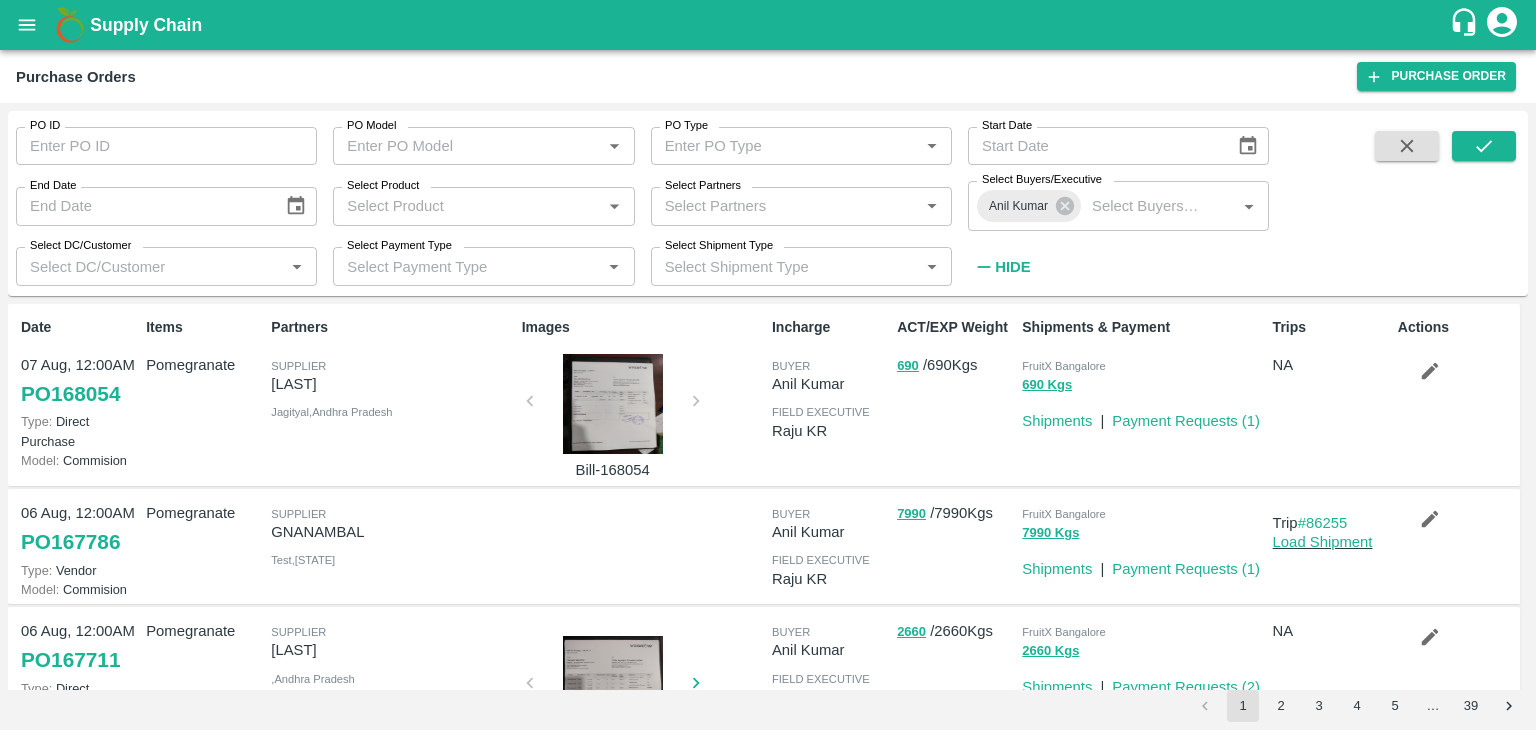click at bounding box center [613, 404] 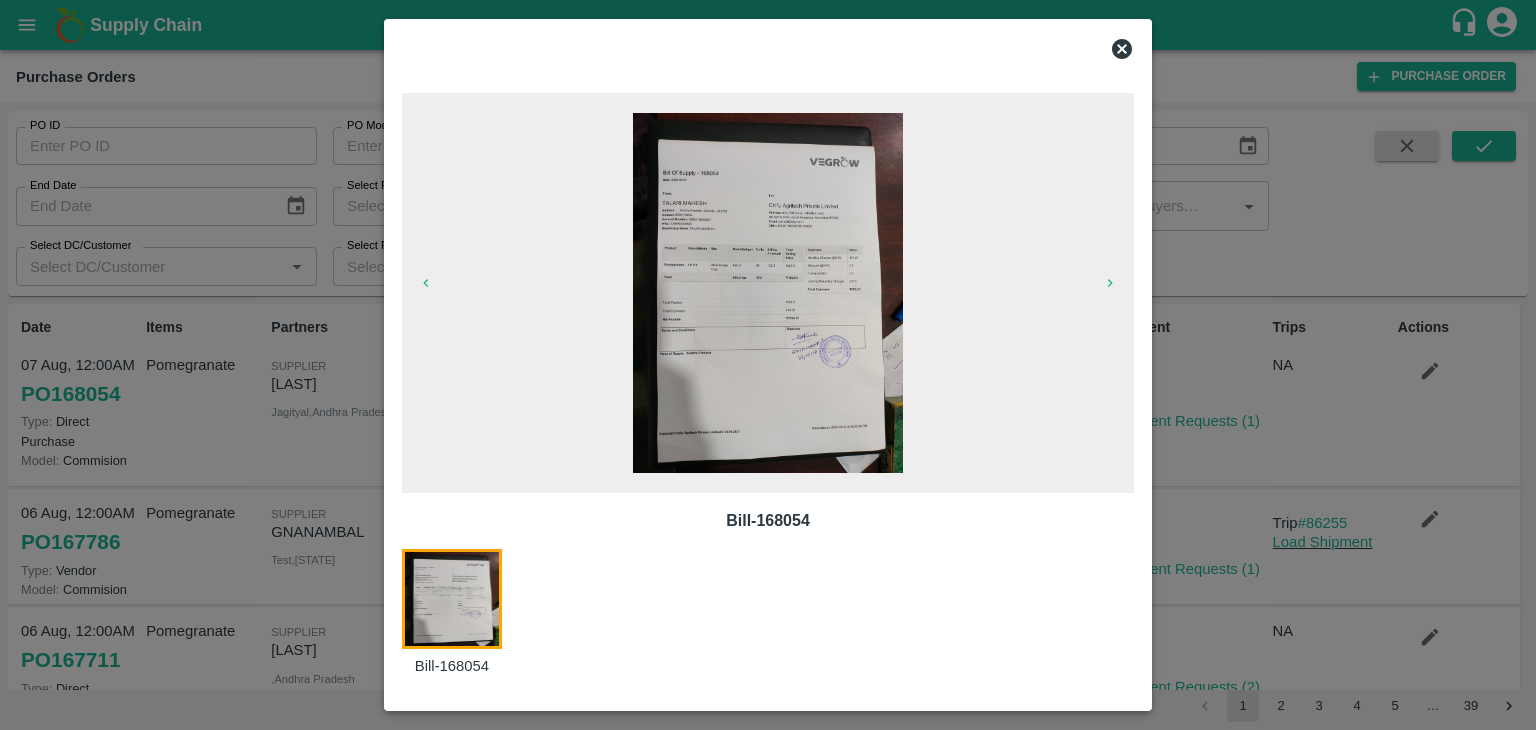 click at bounding box center (768, 293) 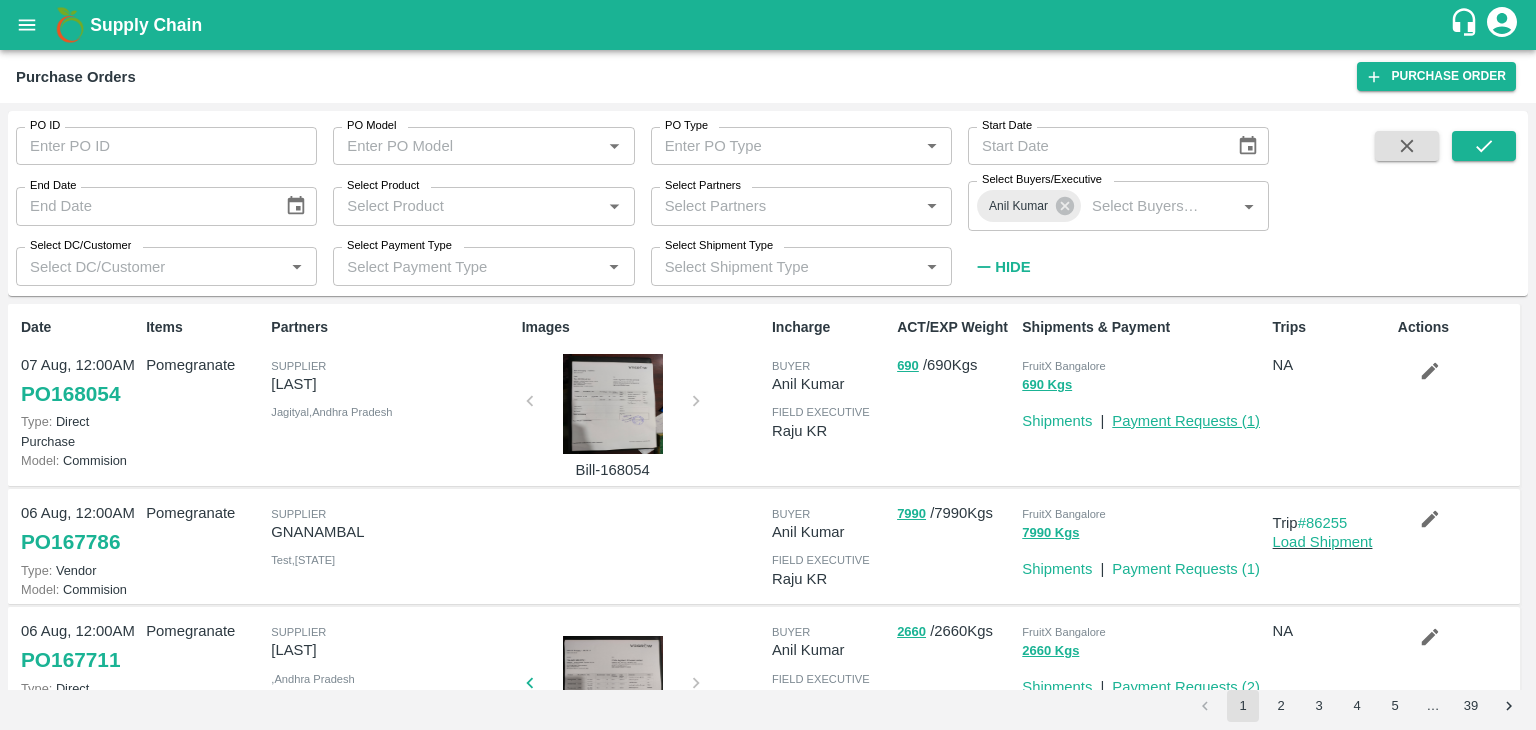 click on "Payment Requests ( 1 )" at bounding box center (1186, 421) 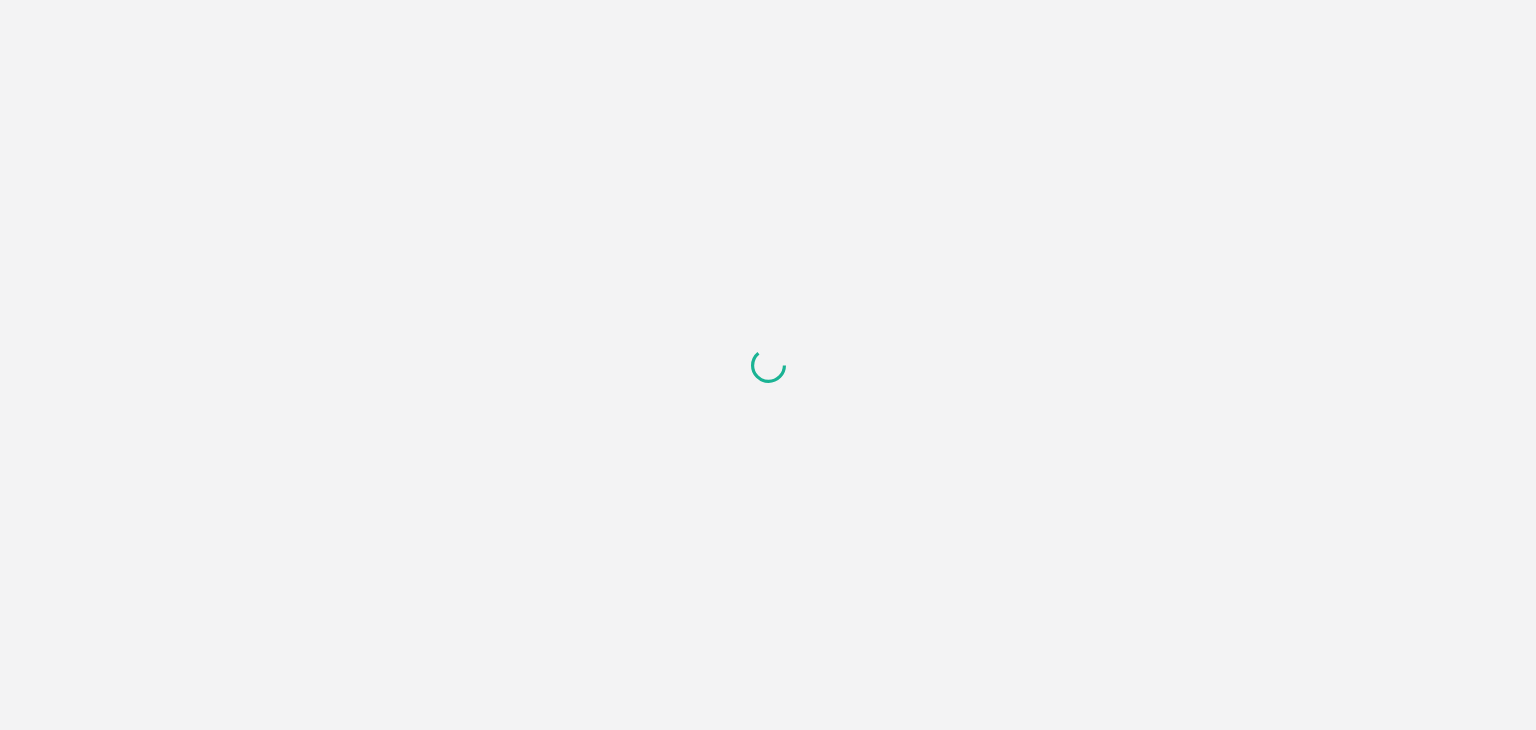 scroll, scrollTop: 0, scrollLeft: 0, axis: both 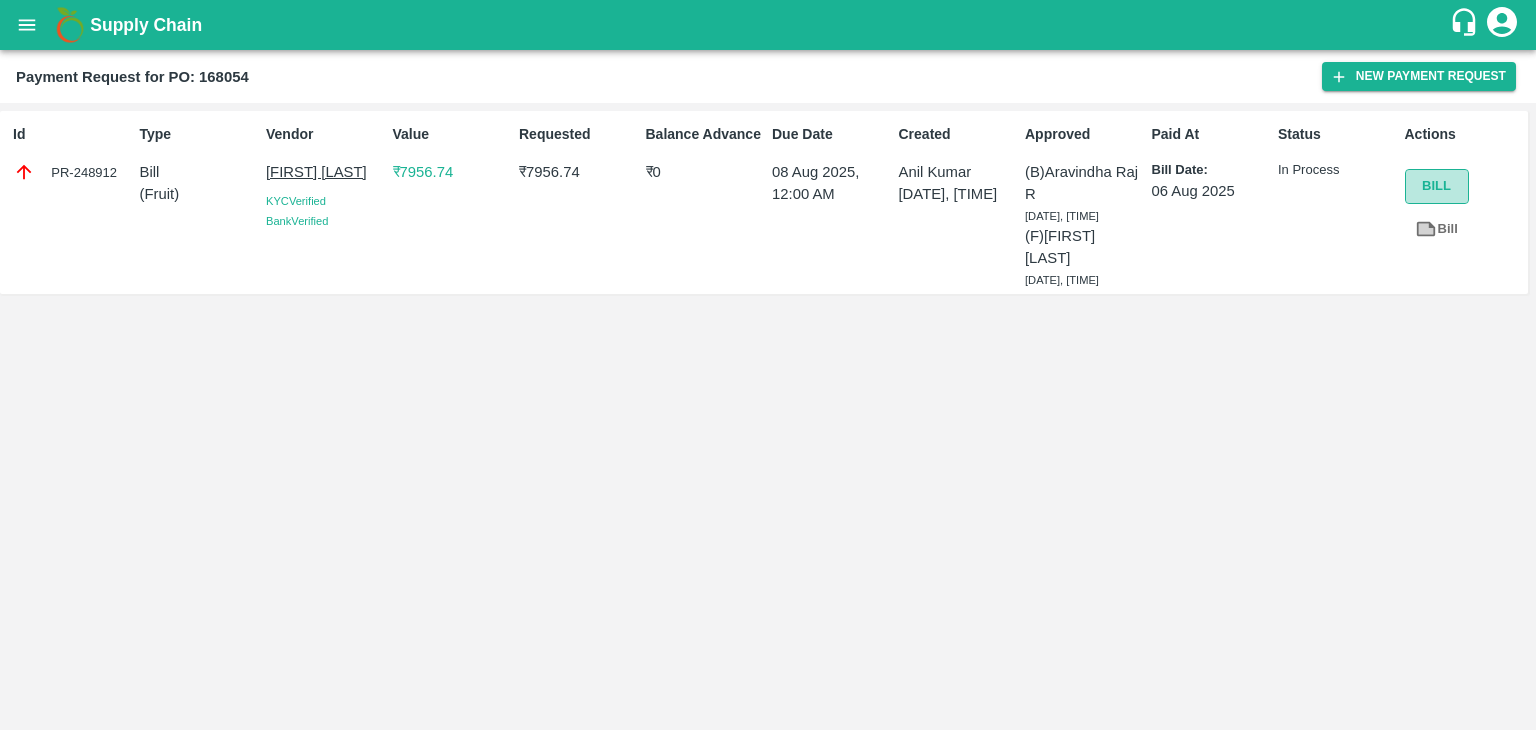 click on "Bill" at bounding box center (1437, 186) 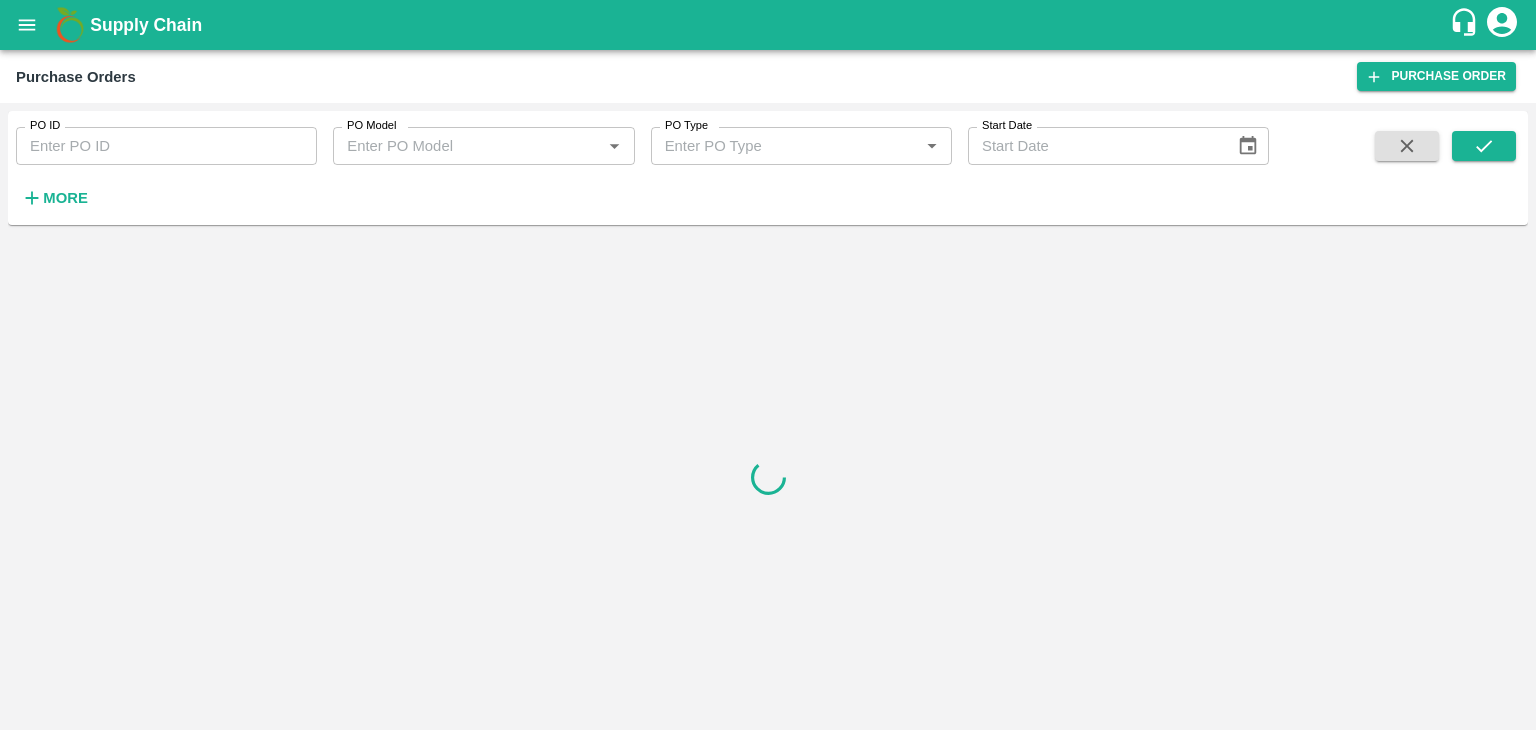 scroll, scrollTop: 0, scrollLeft: 0, axis: both 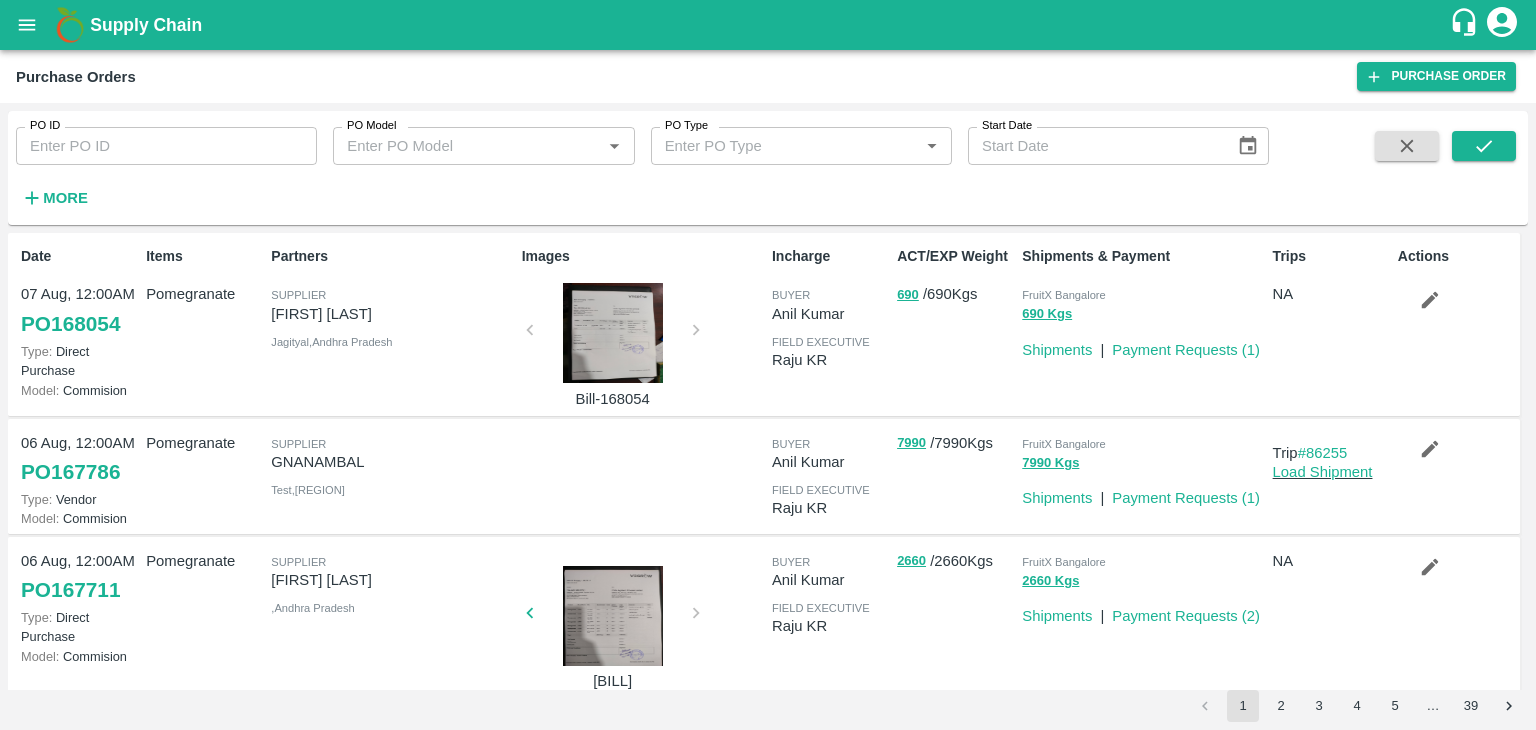 drag, startPoint x: 1521, startPoint y: 321, endPoint x: 1528, endPoint y: 332, distance: 13.038404 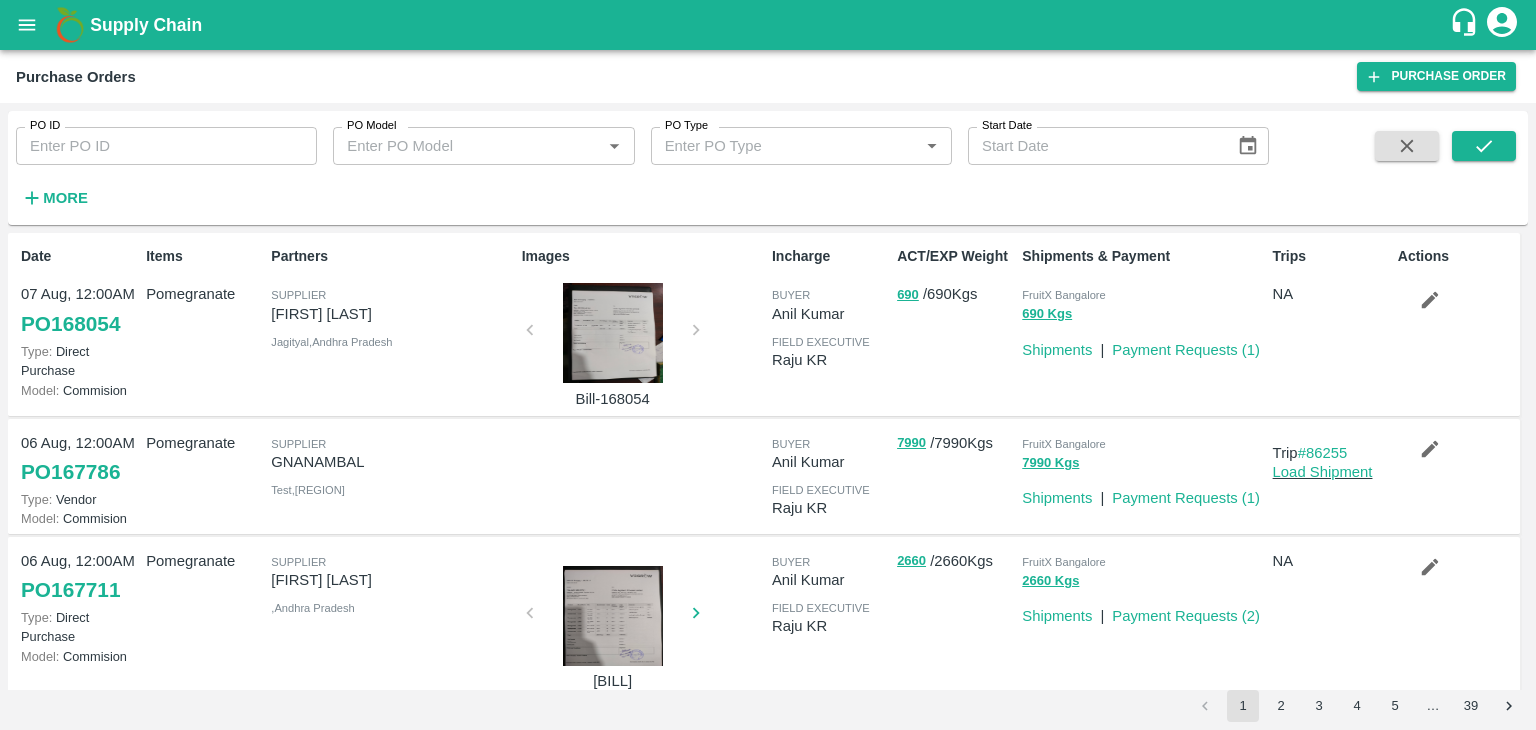 drag, startPoint x: 1528, startPoint y: 332, endPoint x: 1526, endPoint y: 348, distance: 16.124516 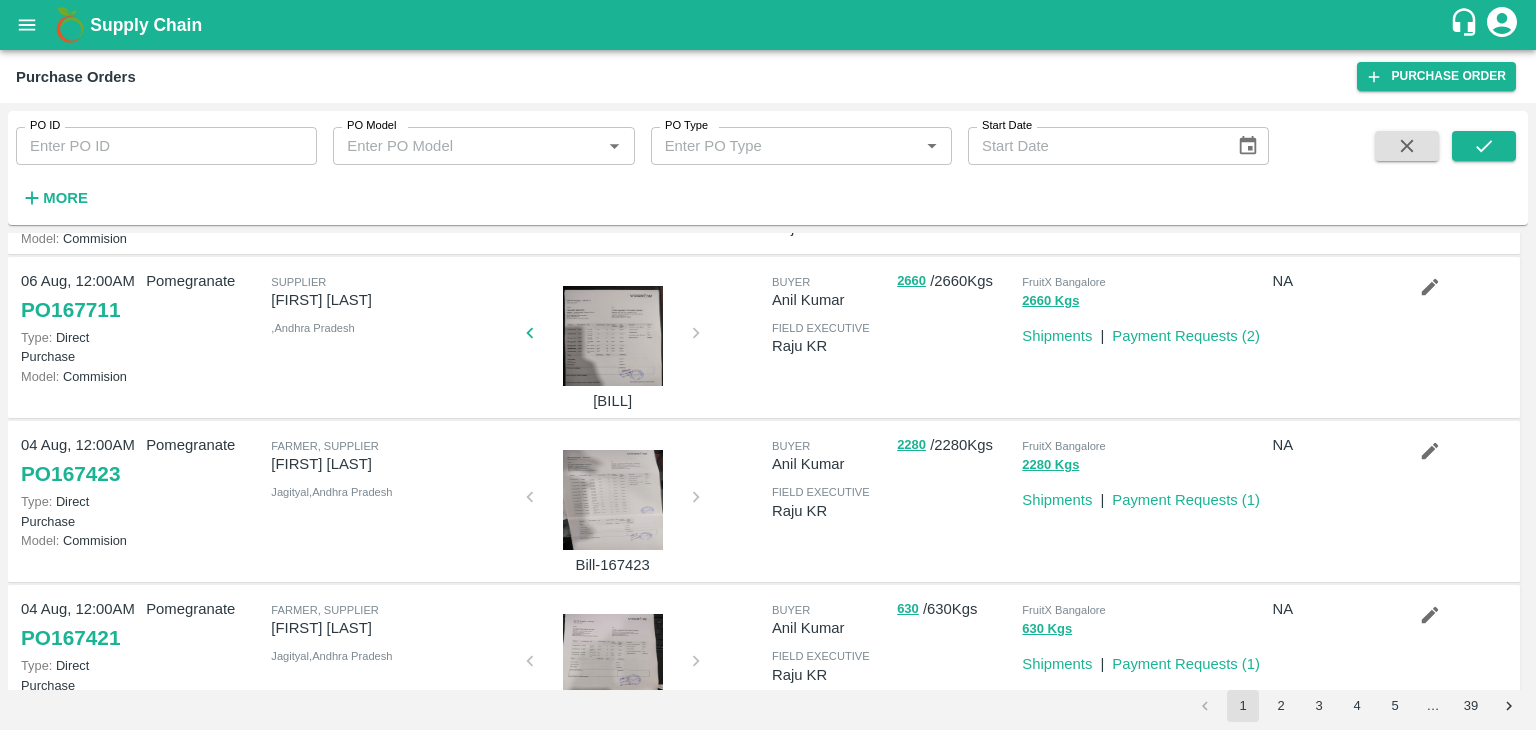 scroll, scrollTop: 276, scrollLeft: 0, axis: vertical 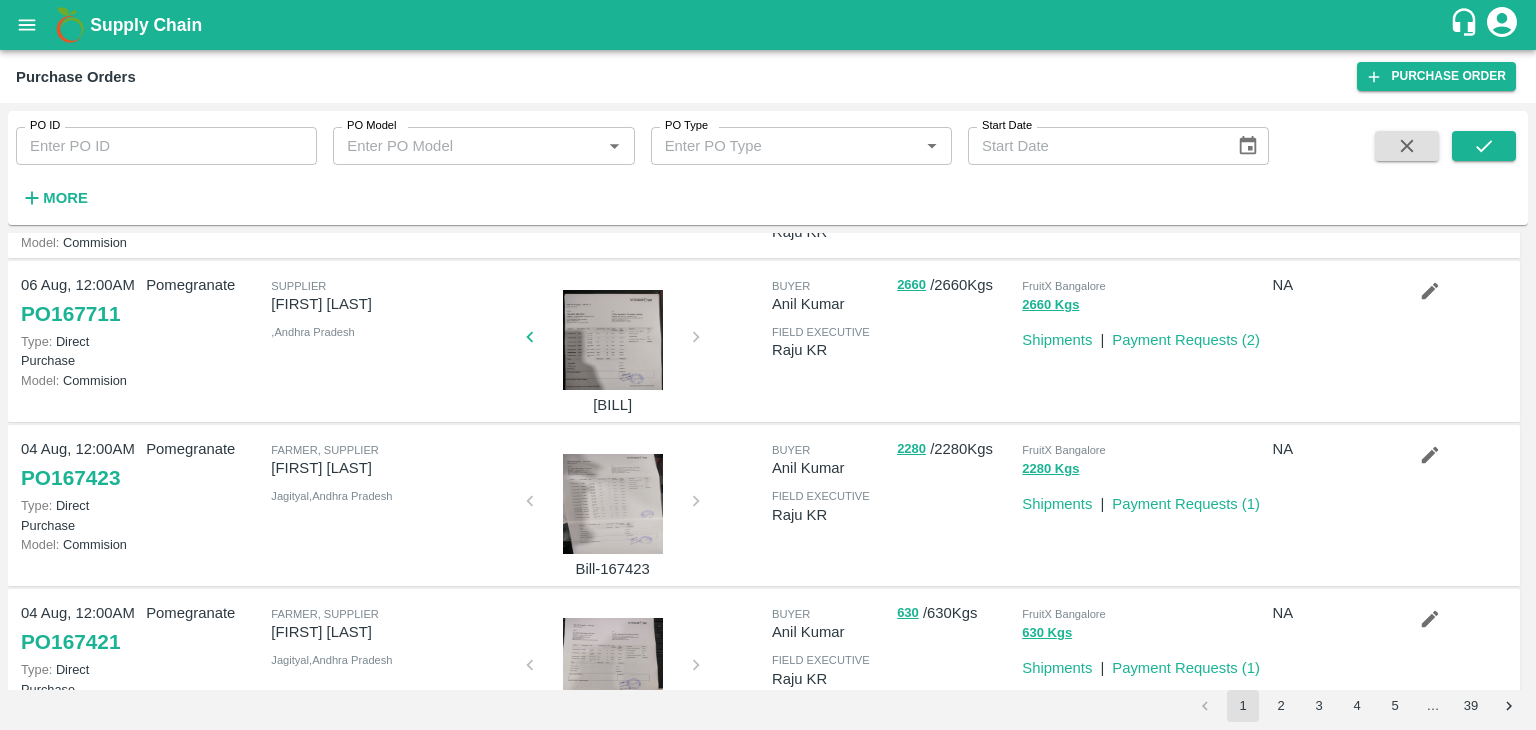 click at bounding box center (613, 504) 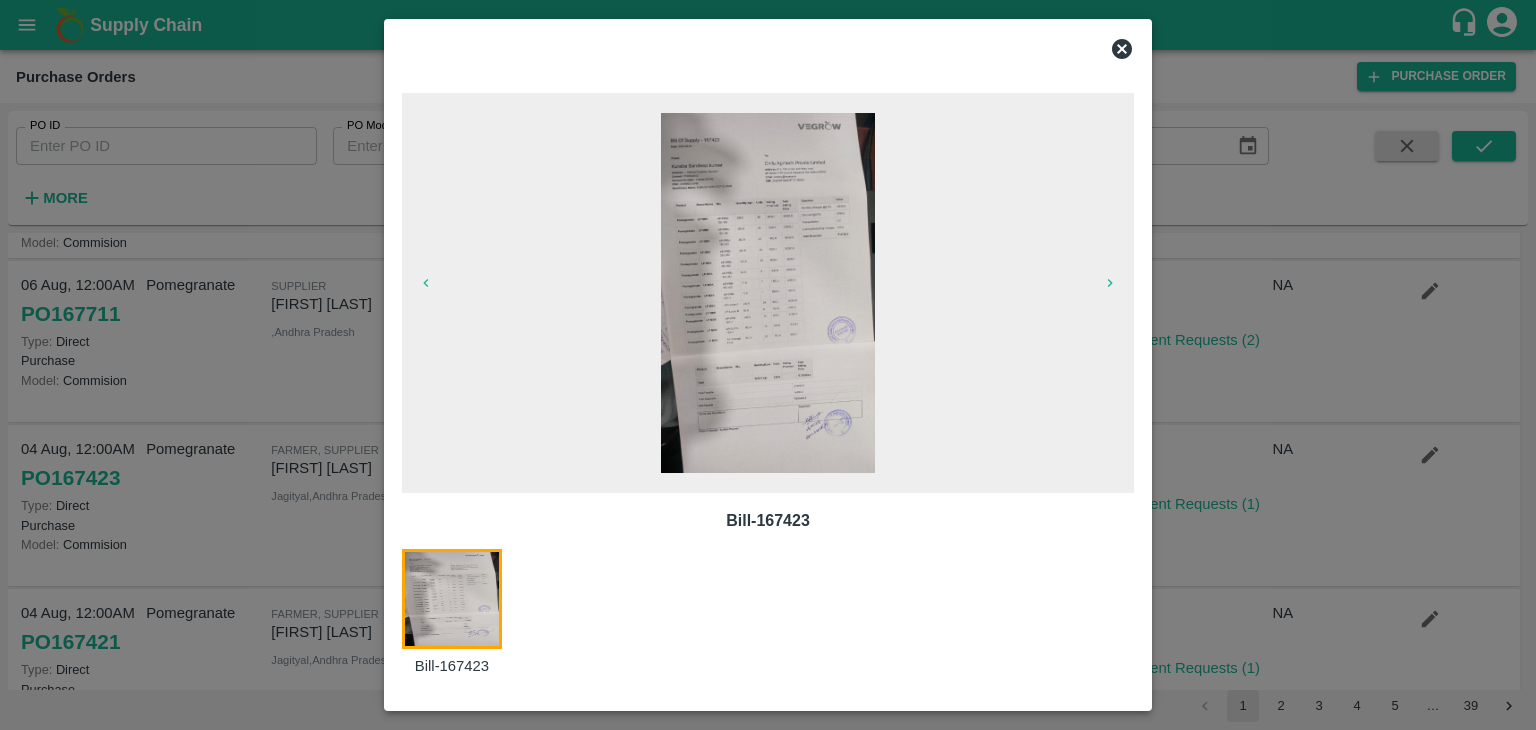 click 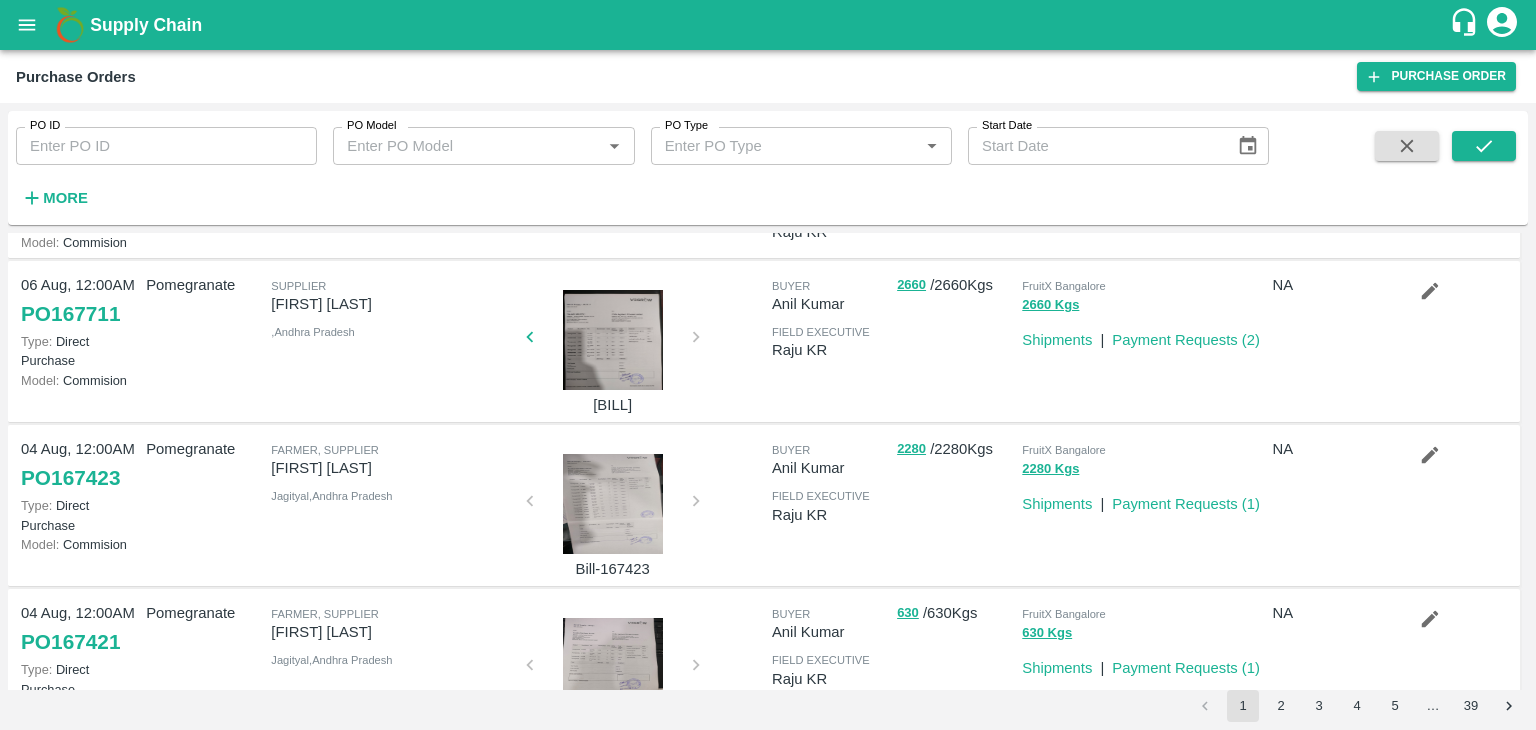 click at bounding box center (613, 340) 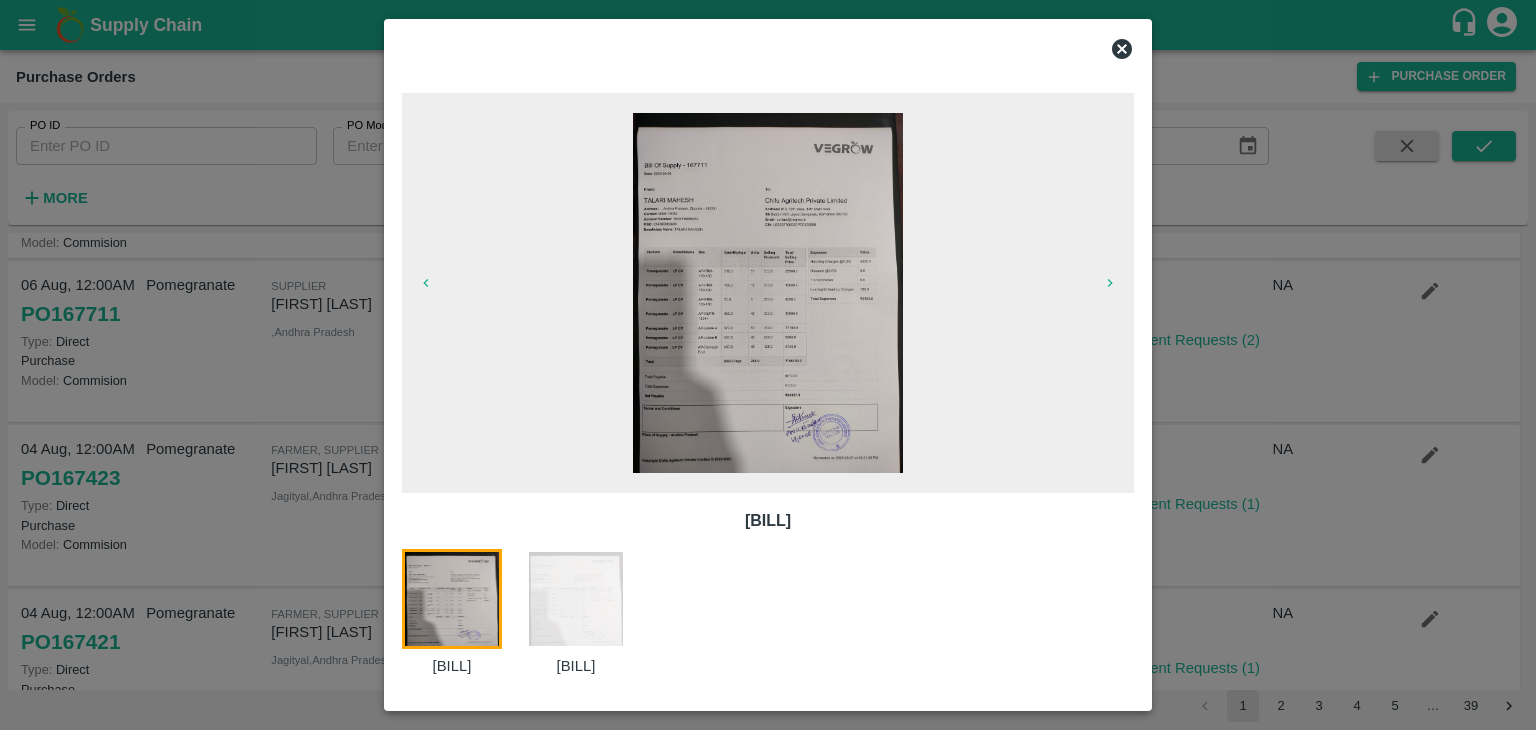 click at bounding box center [768, 293] 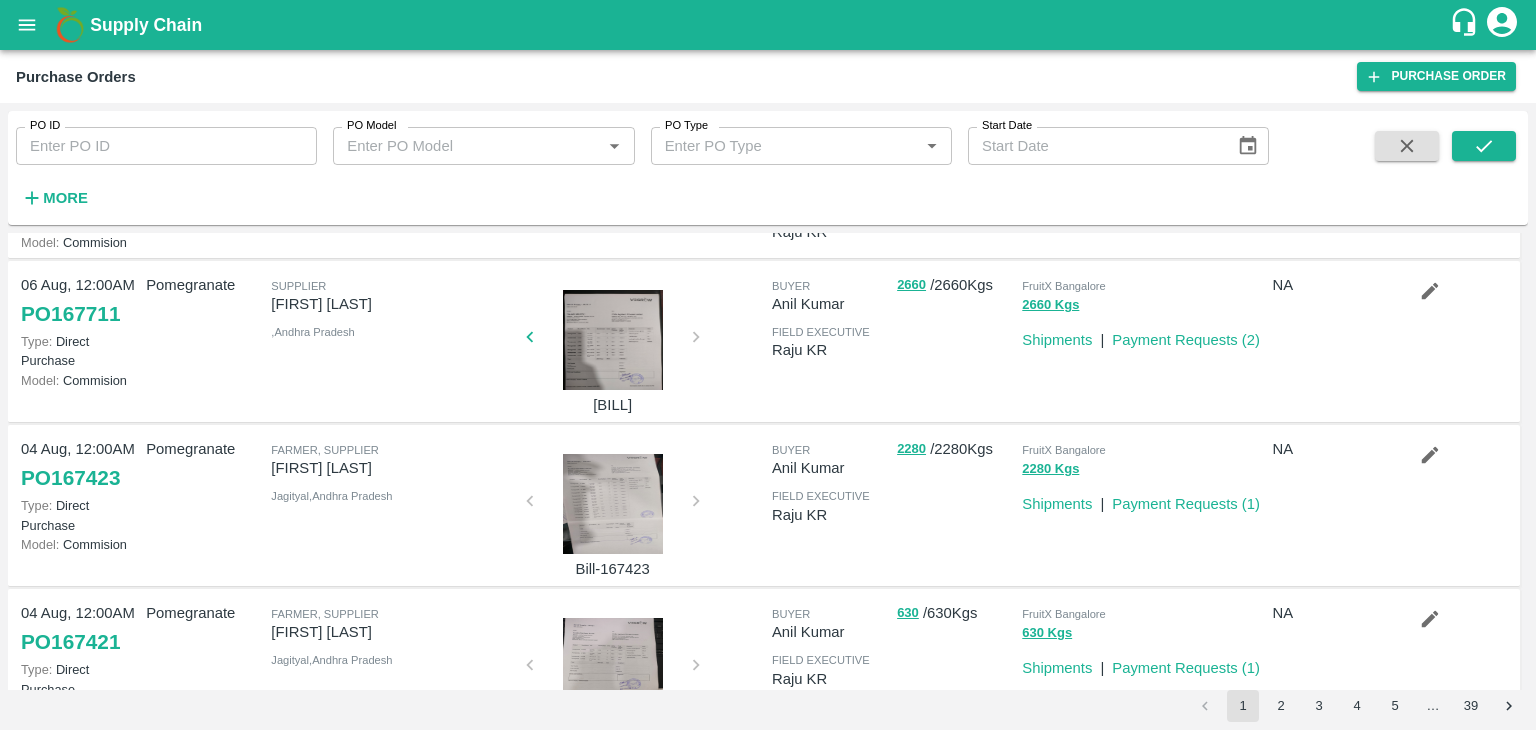 scroll, scrollTop: 0, scrollLeft: 0, axis: both 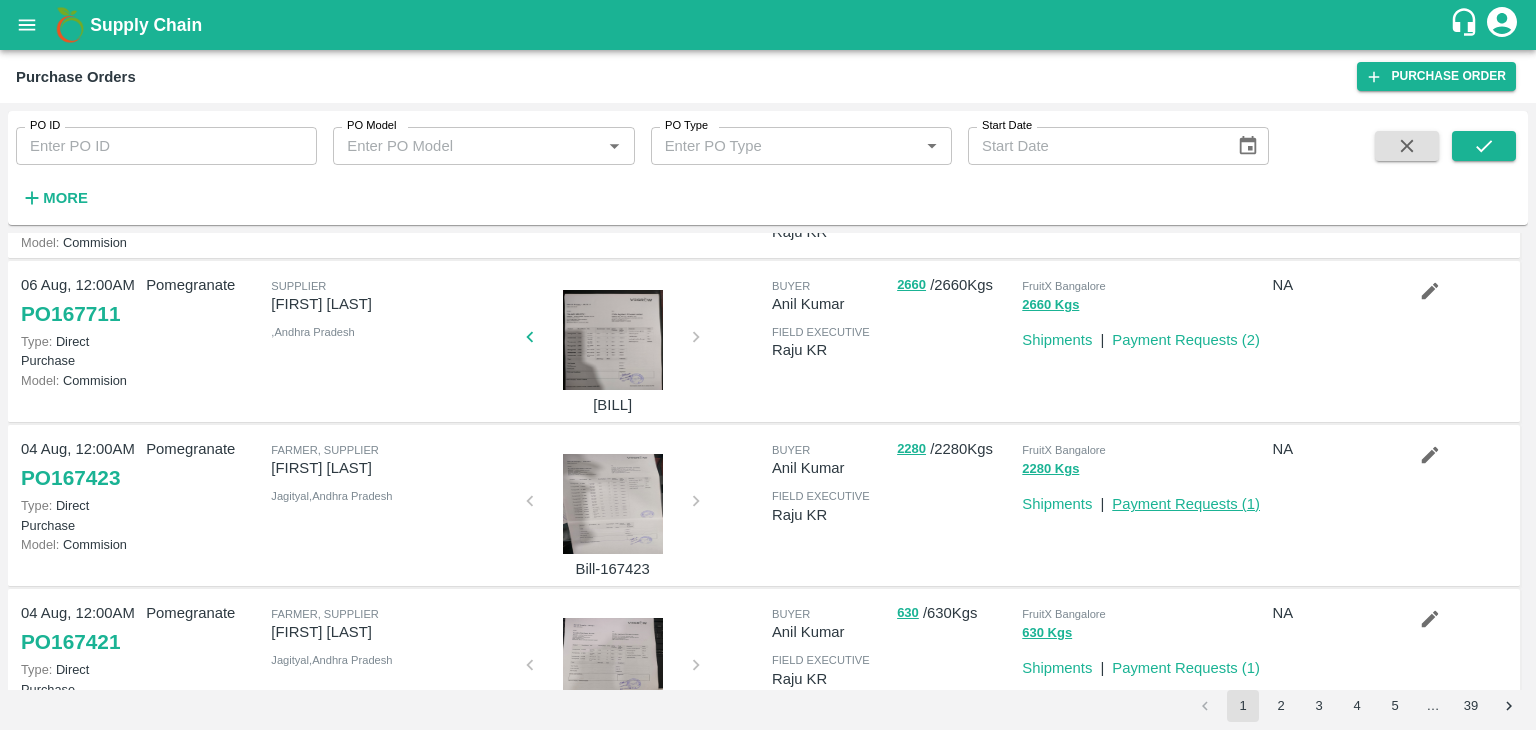 click on "Payment Requests ( 1 )" at bounding box center [1186, 504] 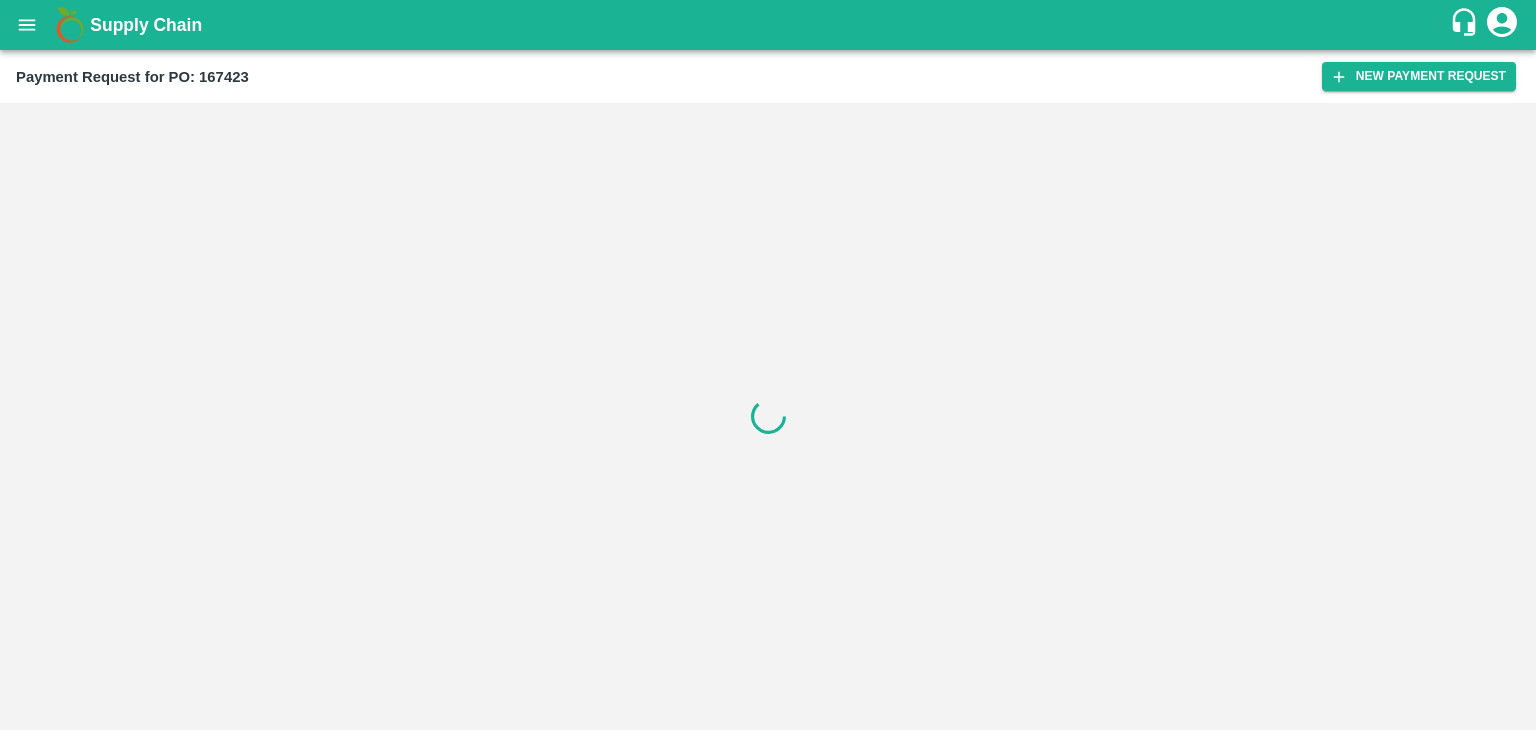 scroll, scrollTop: 0, scrollLeft: 0, axis: both 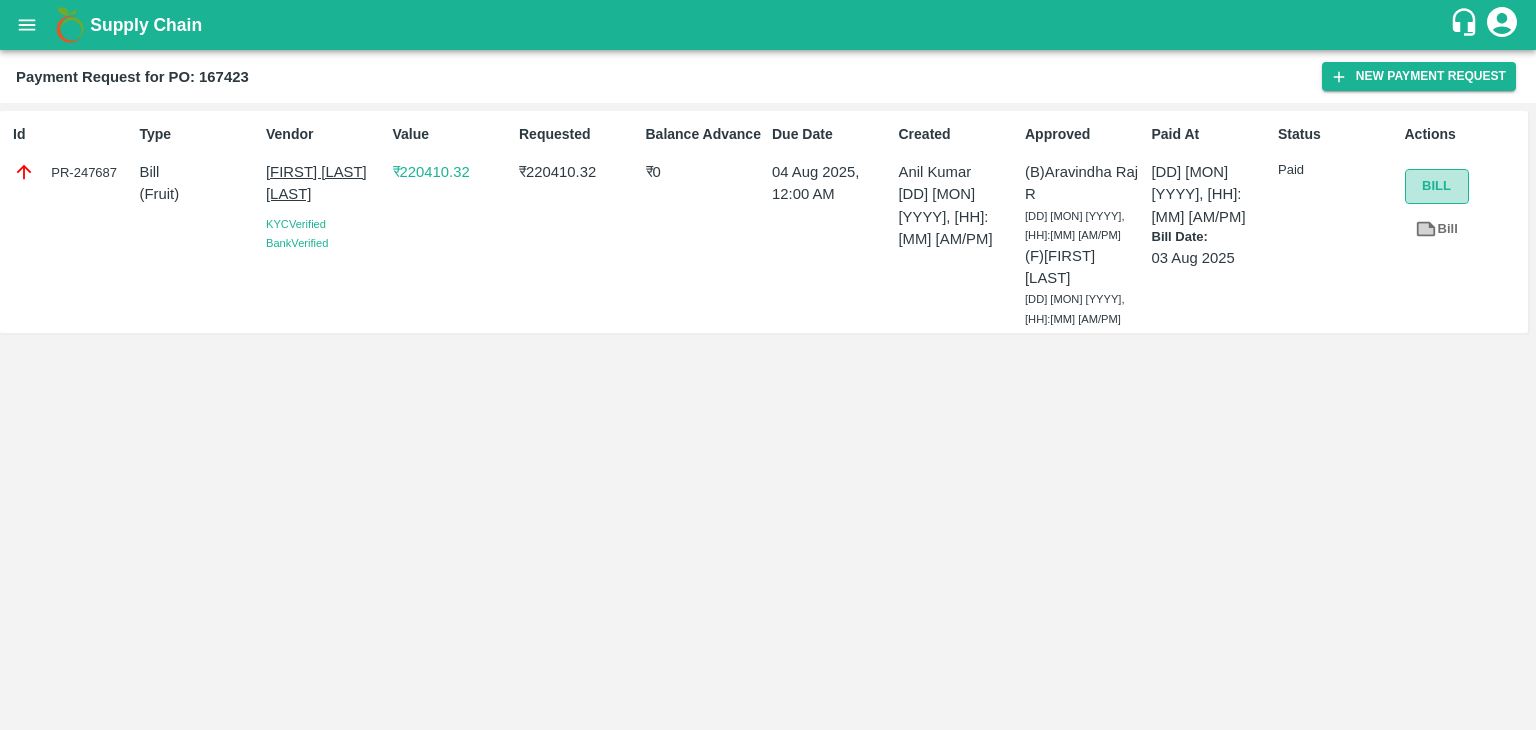 click on "Bill" at bounding box center (1437, 186) 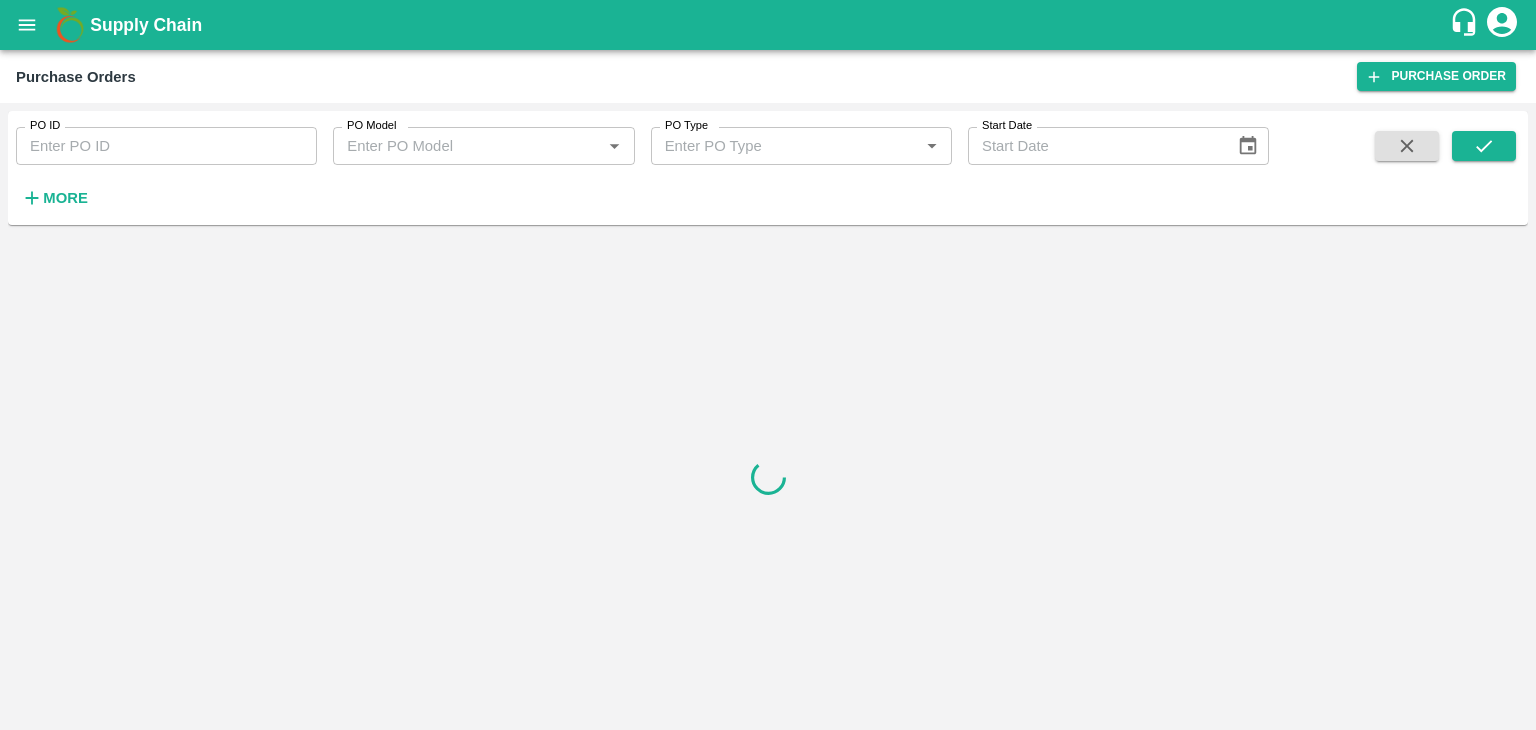 scroll, scrollTop: 0, scrollLeft: 0, axis: both 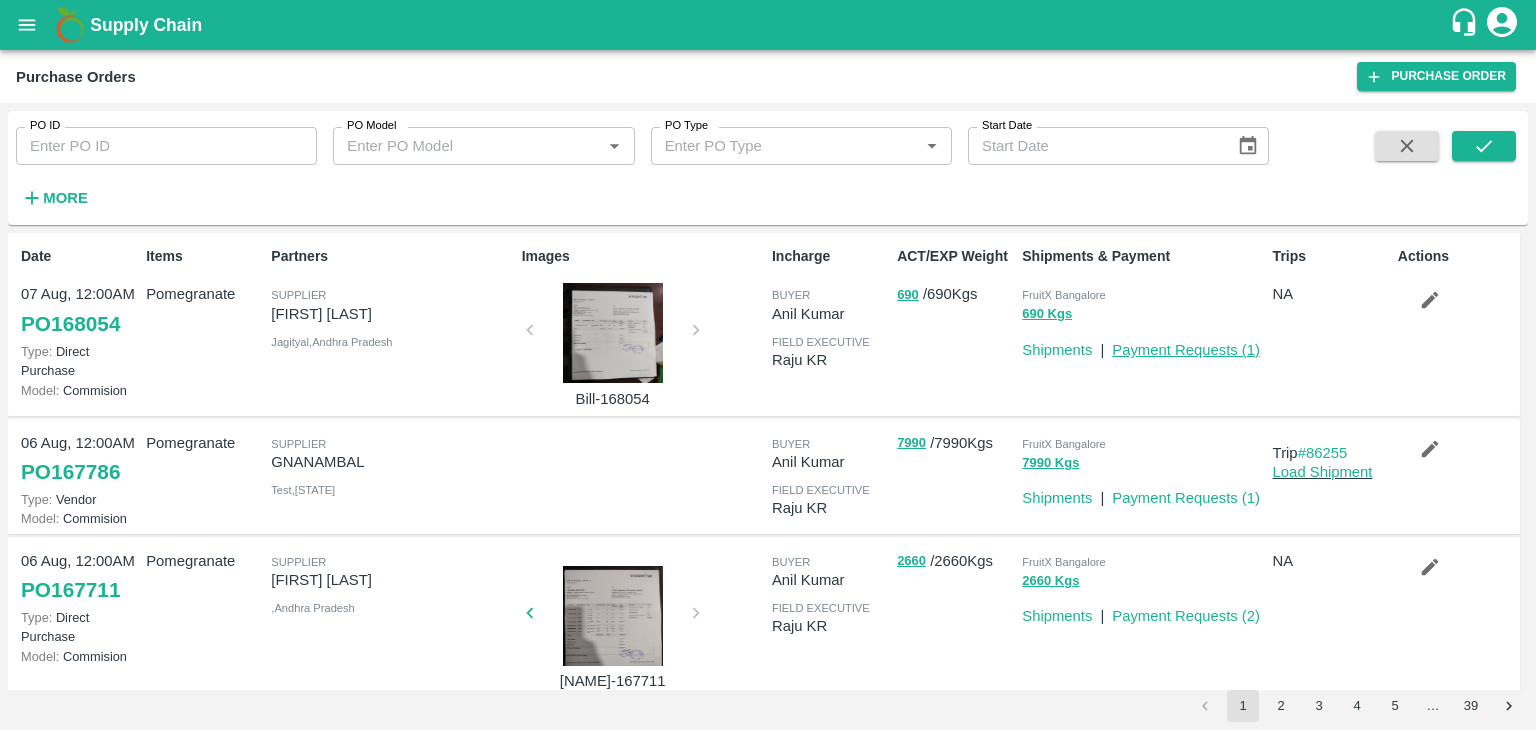 click on "Payment Requests ( 1 )" at bounding box center [1186, 350] 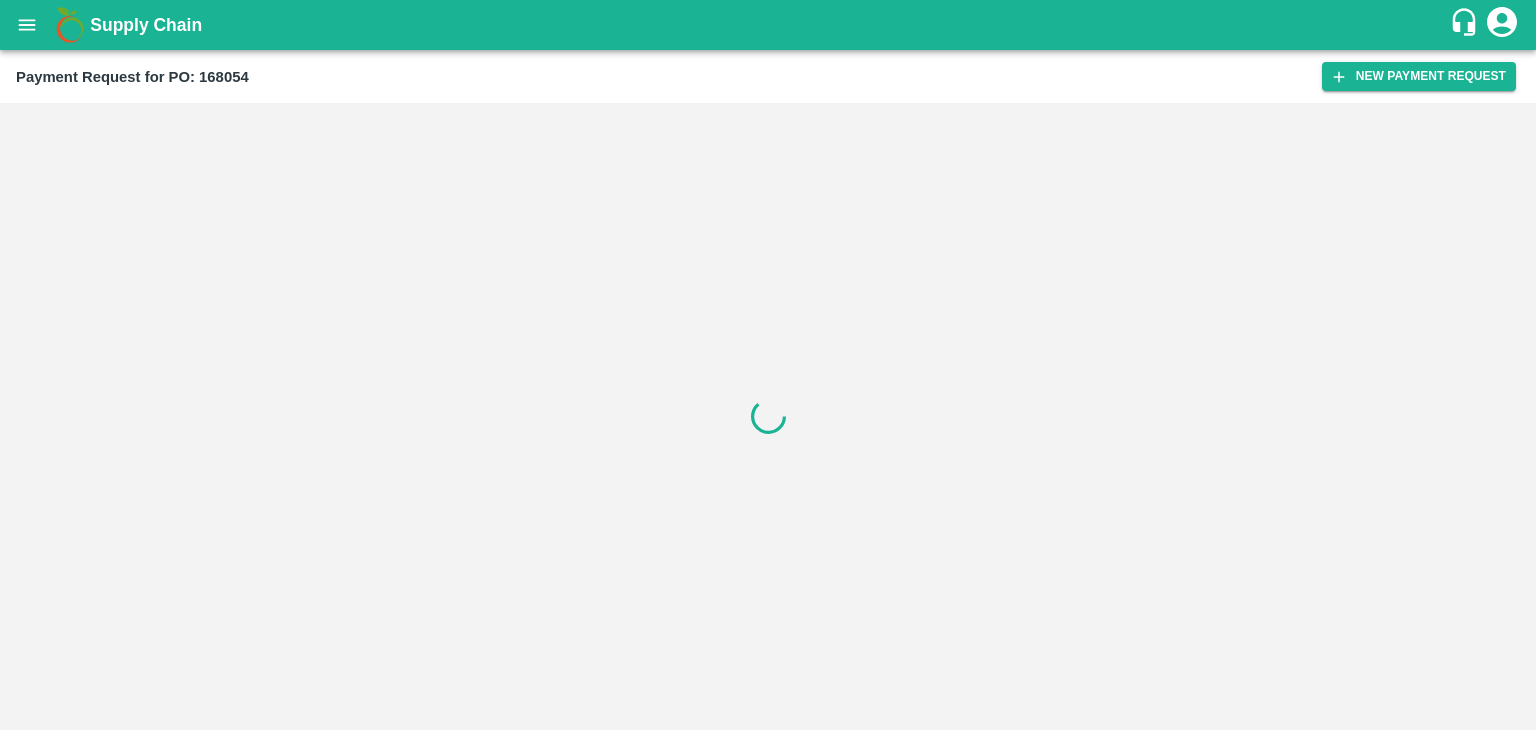 scroll, scrollTop: 0, scrollLeft: 0, axis: both 